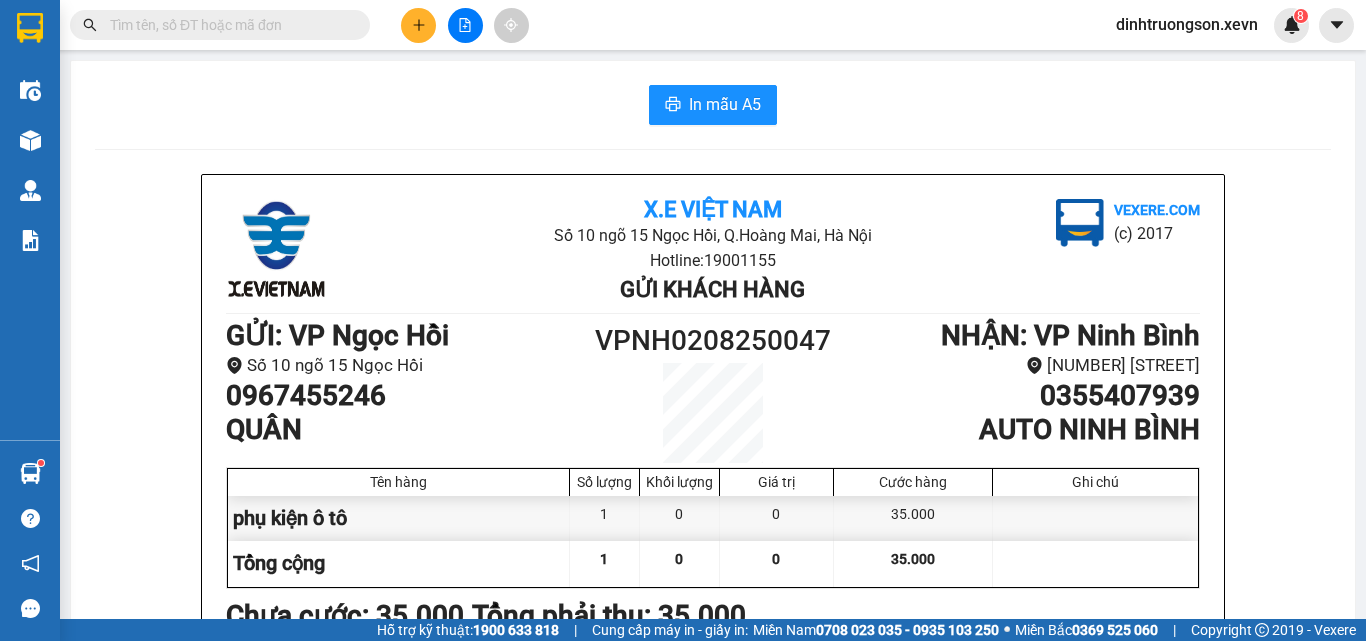 scroll, scrollTop: 0, scrollLeft: 0, axis: both 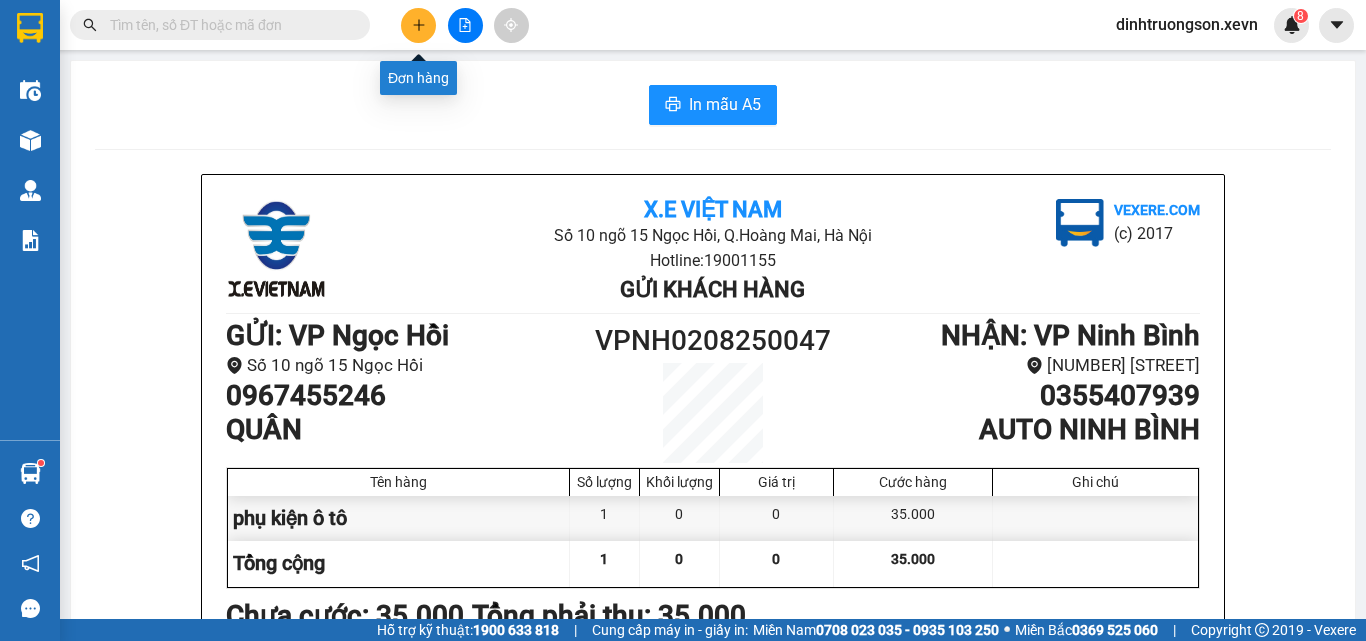 click 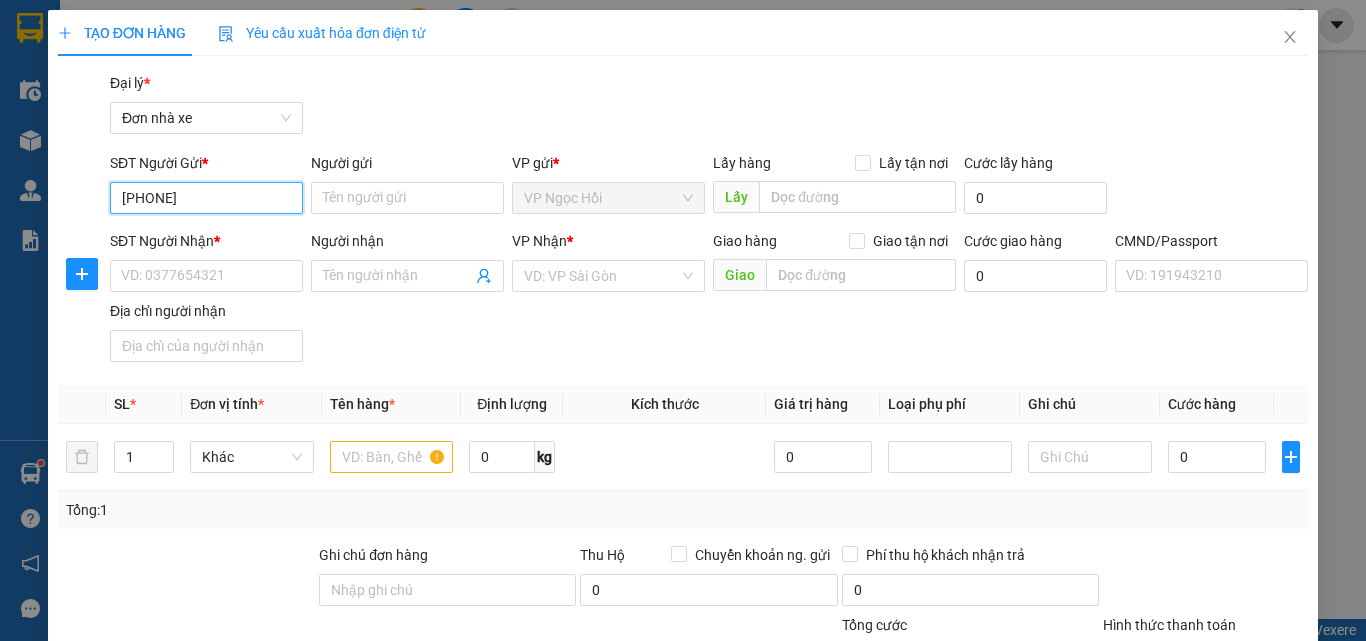 type on "0967366689" 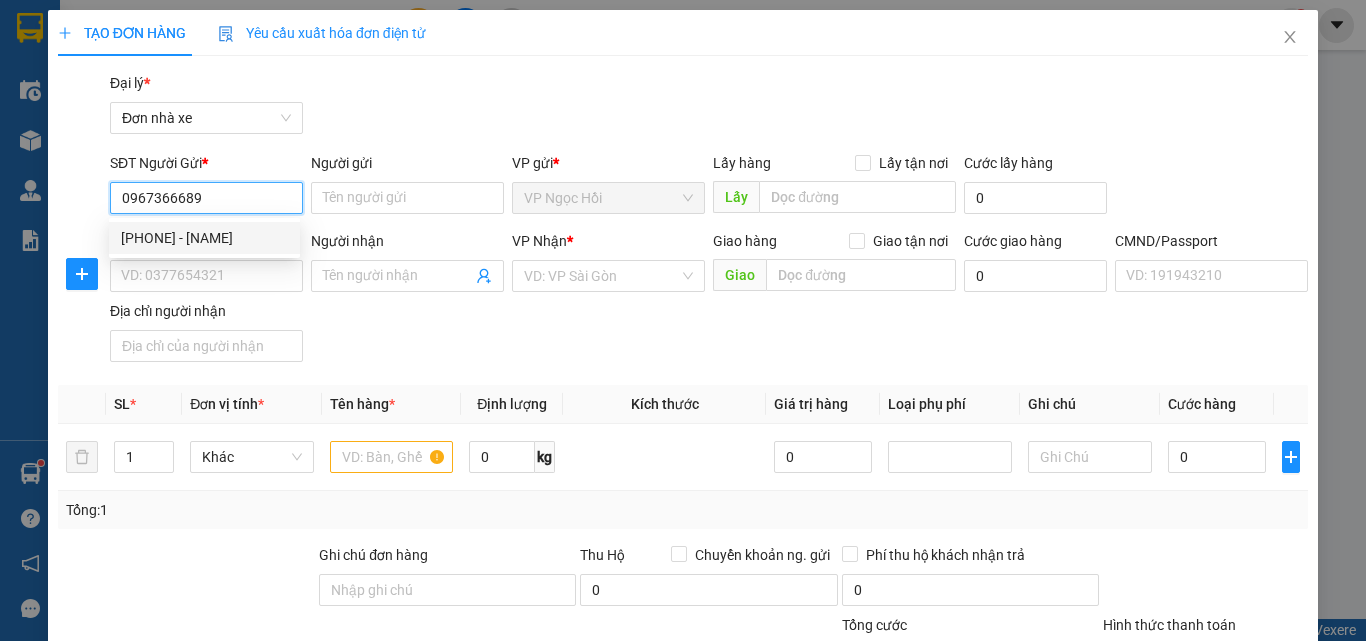 click on "[PHONE] - [NAME]" at bounding box center (204, 238) 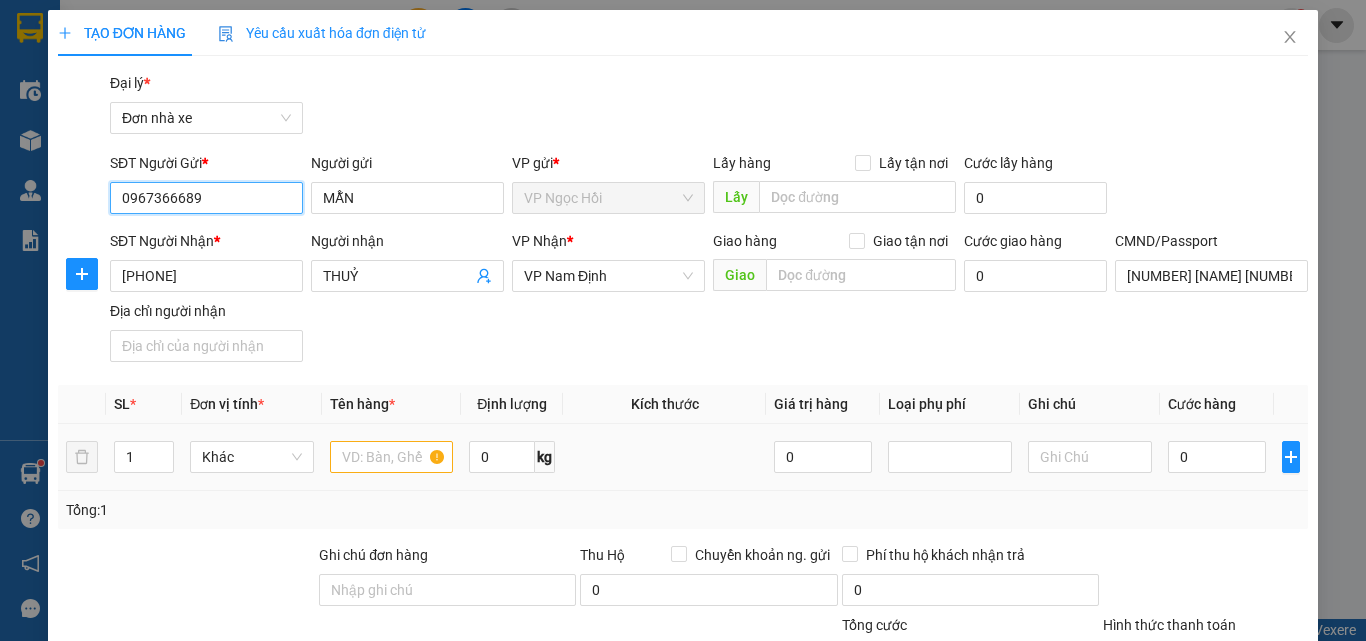 type on "0967366689" 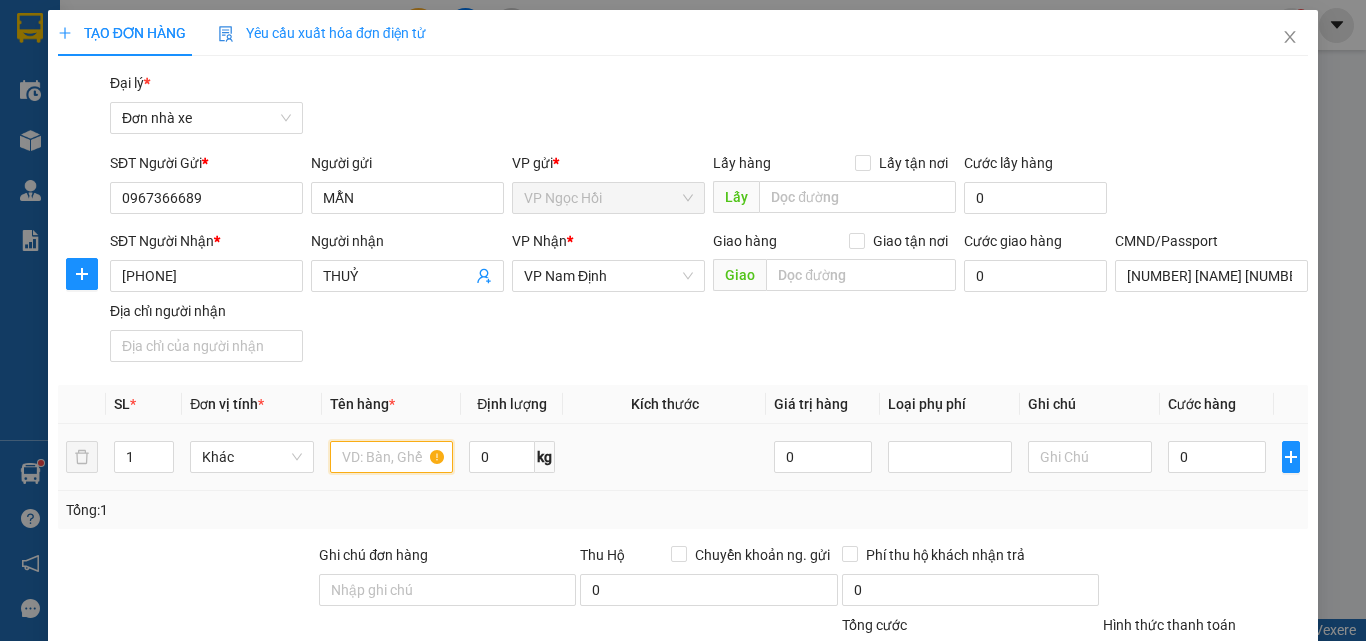 click at bounding box center (392, 457) 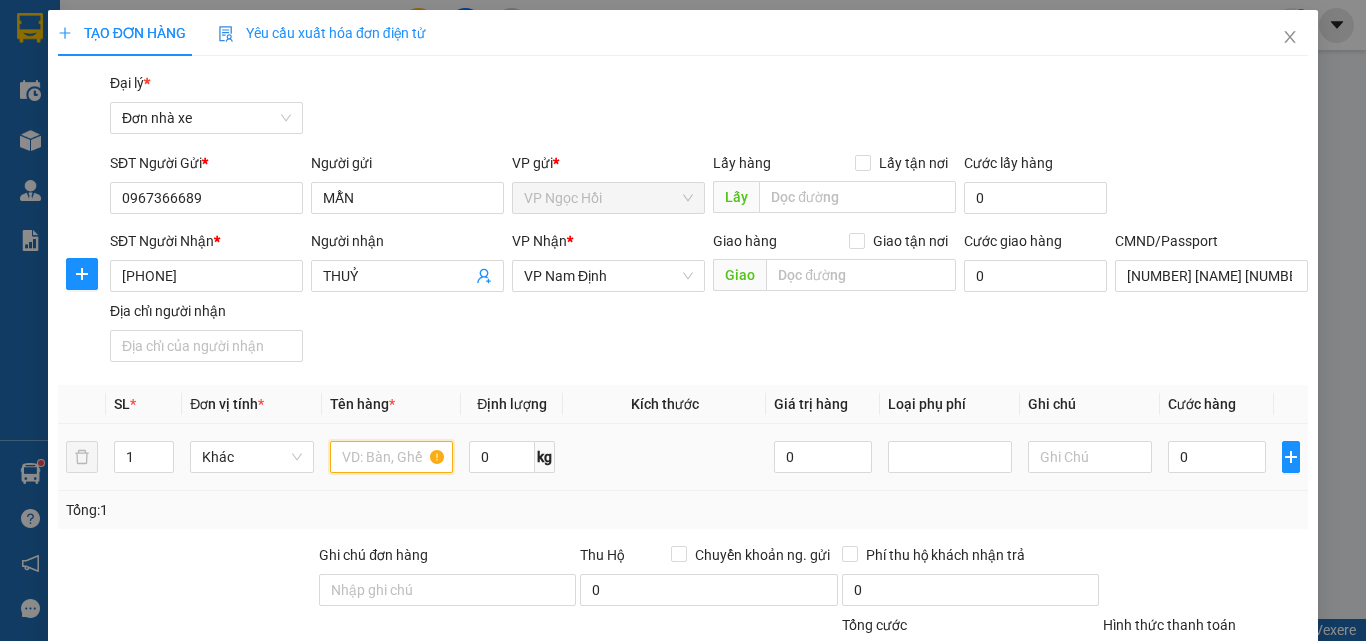click at bounding box center [392, 457] 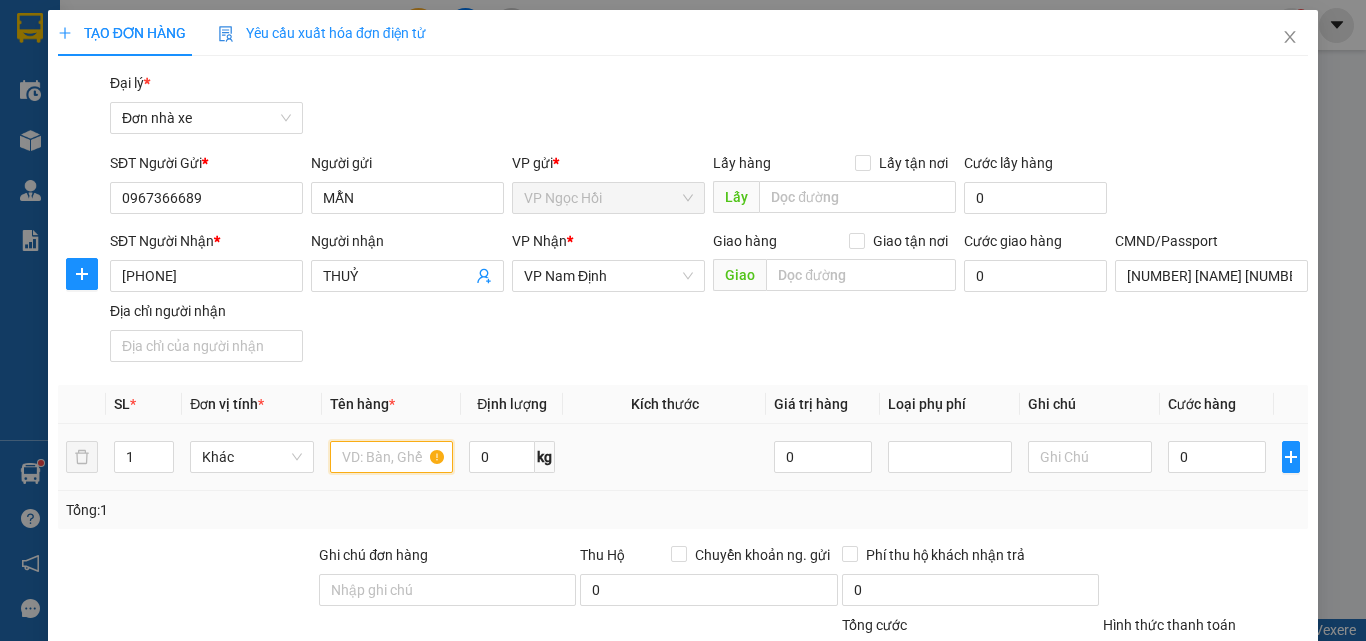 type on "O" 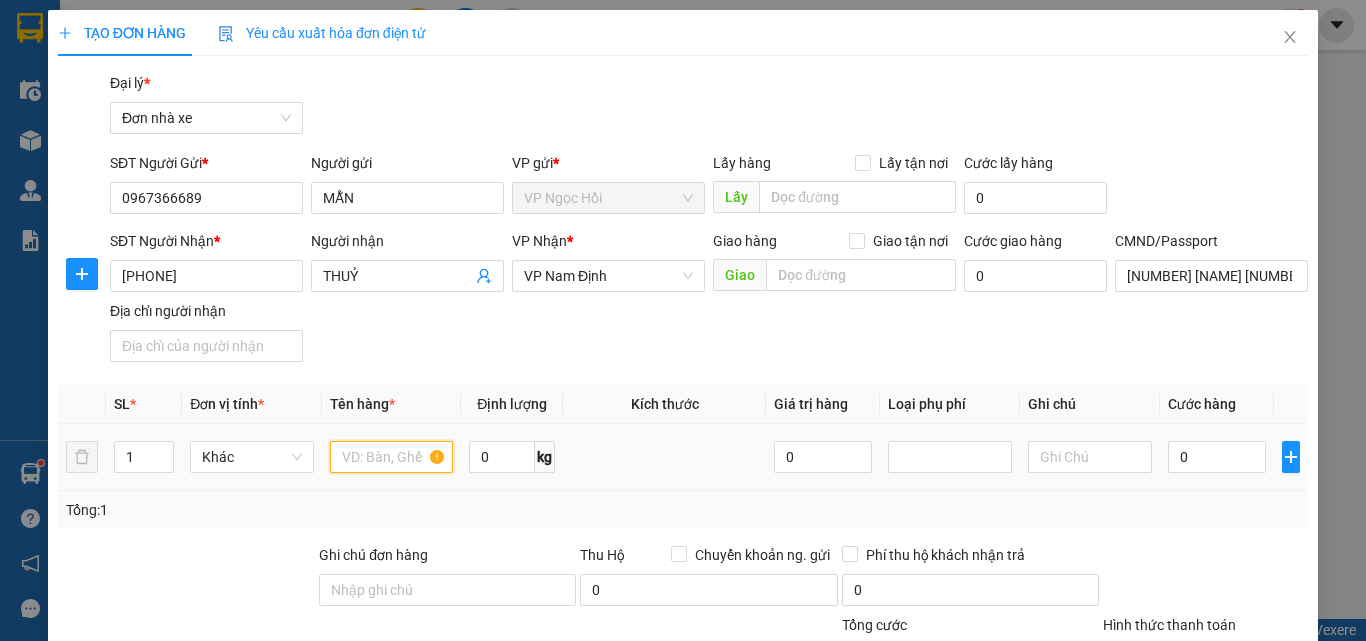 type on "Ô" 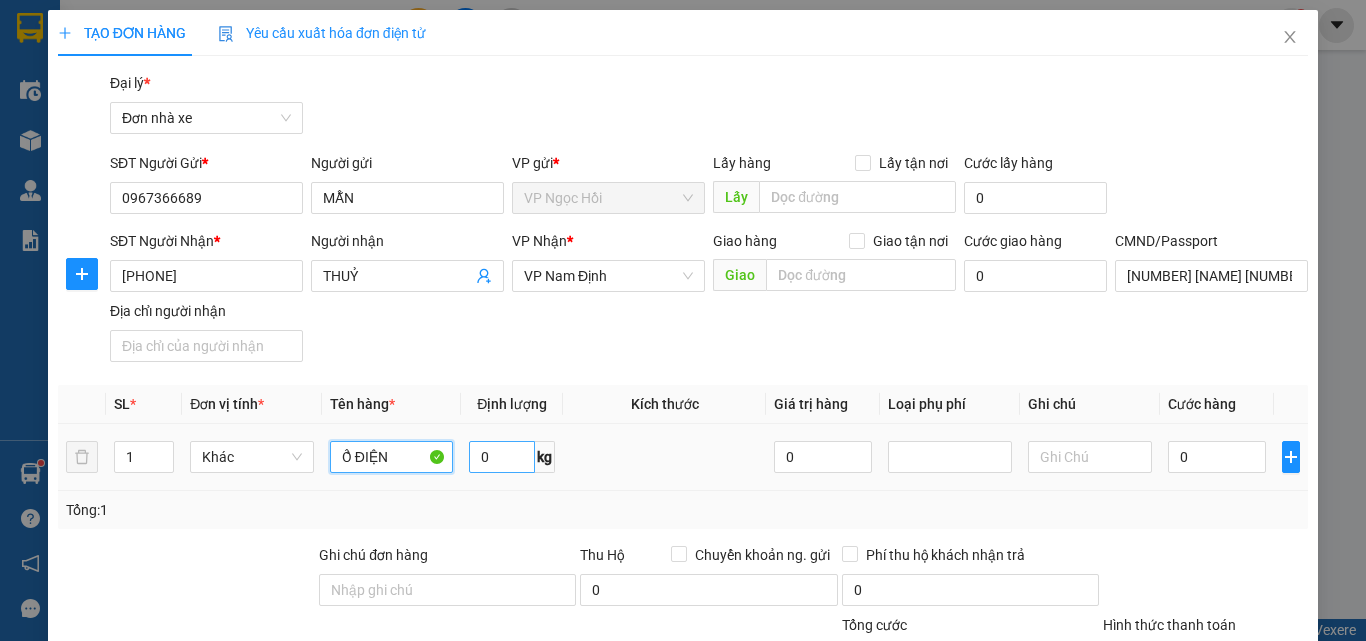 type on "Ổ ĐIỆN" 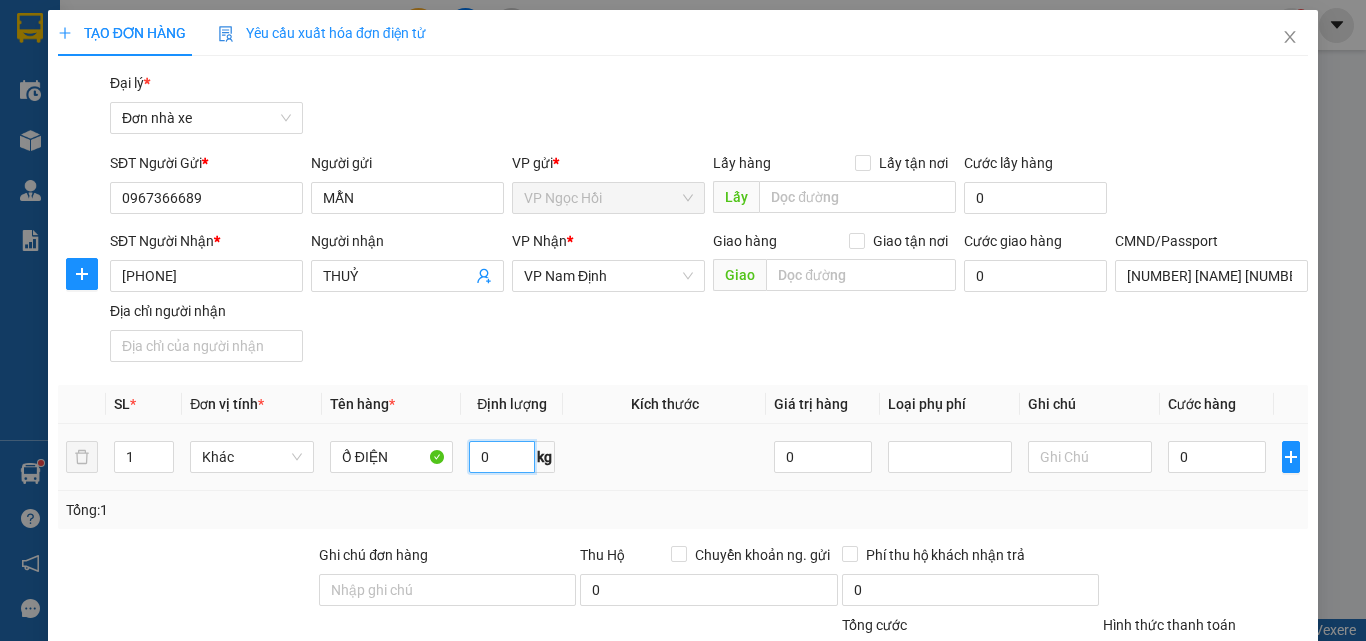 click on "0" at bounding box center (502, 457) 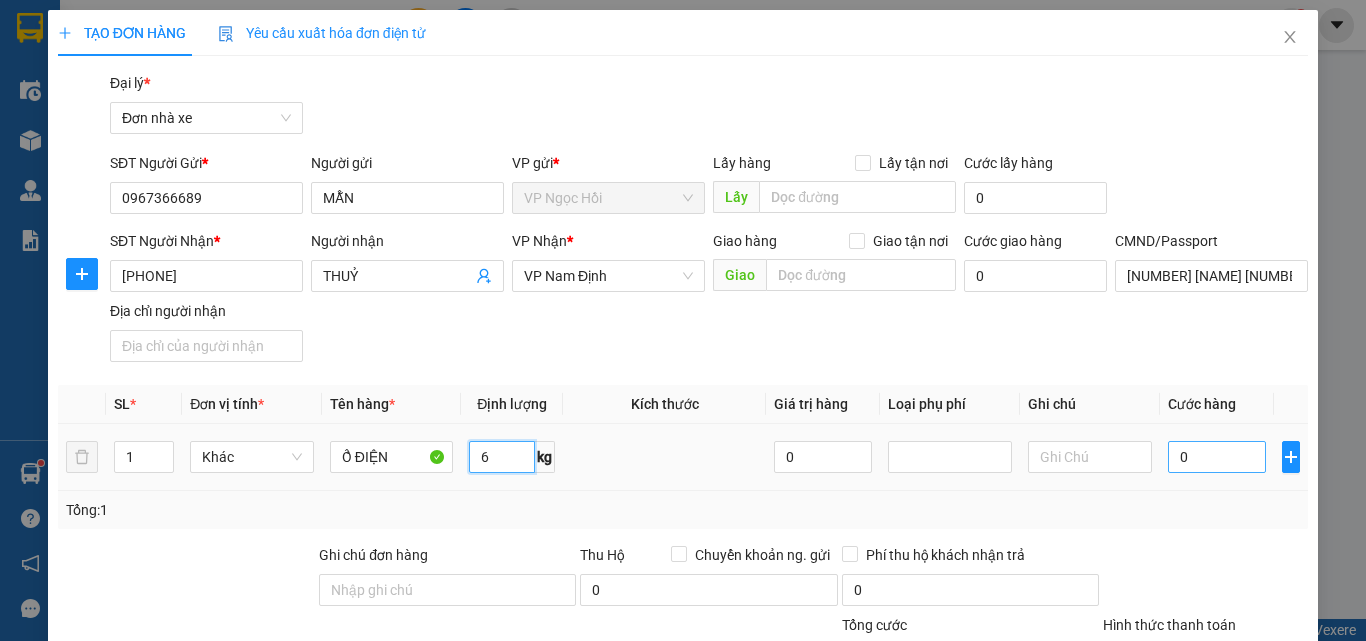 type on "6" 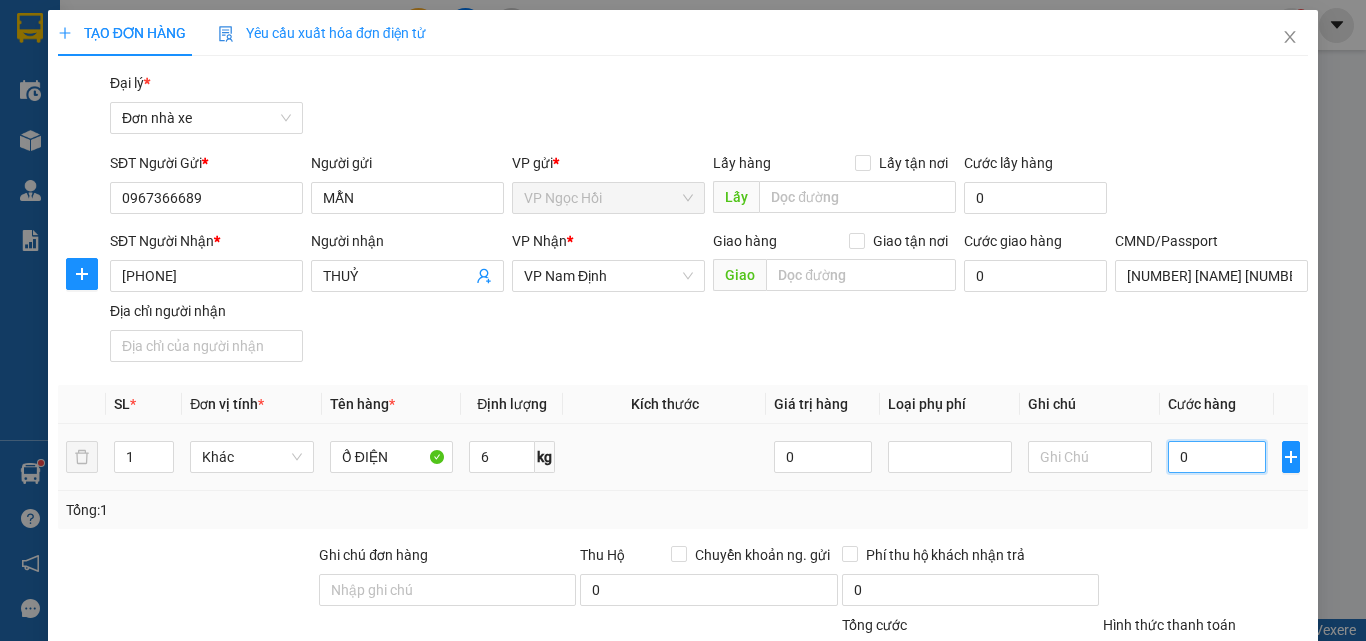 click on "0" at bounding box center [1217, 457] 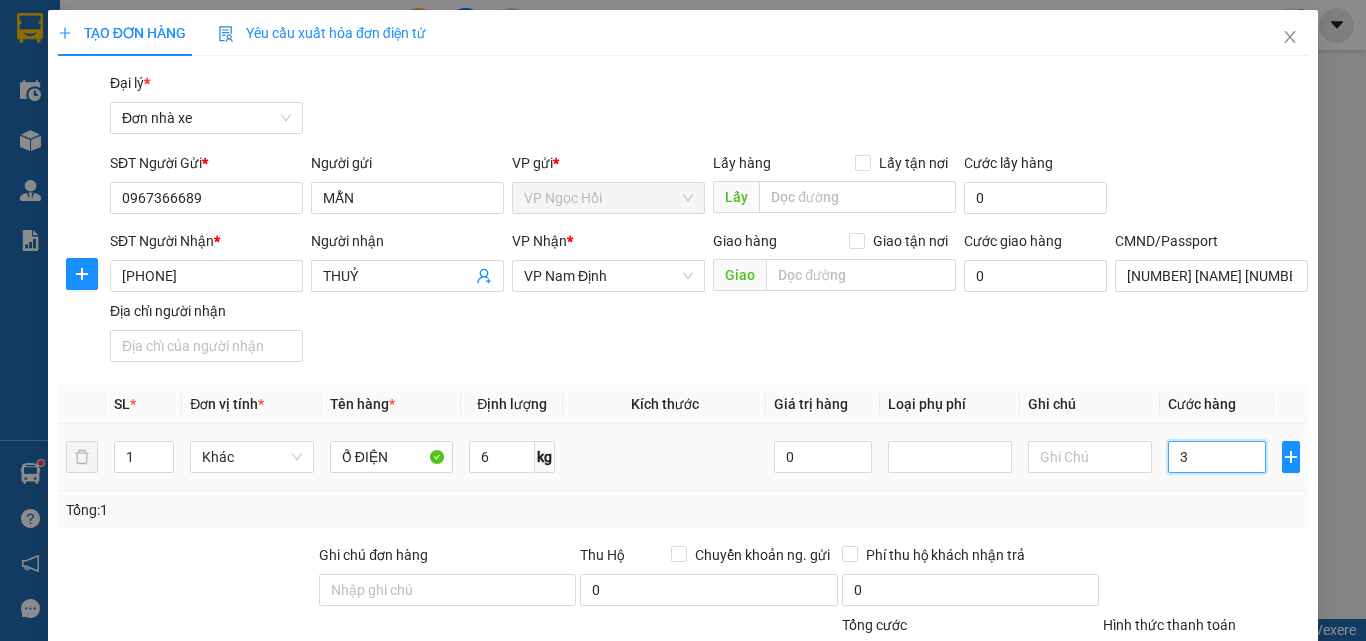 type on "3" 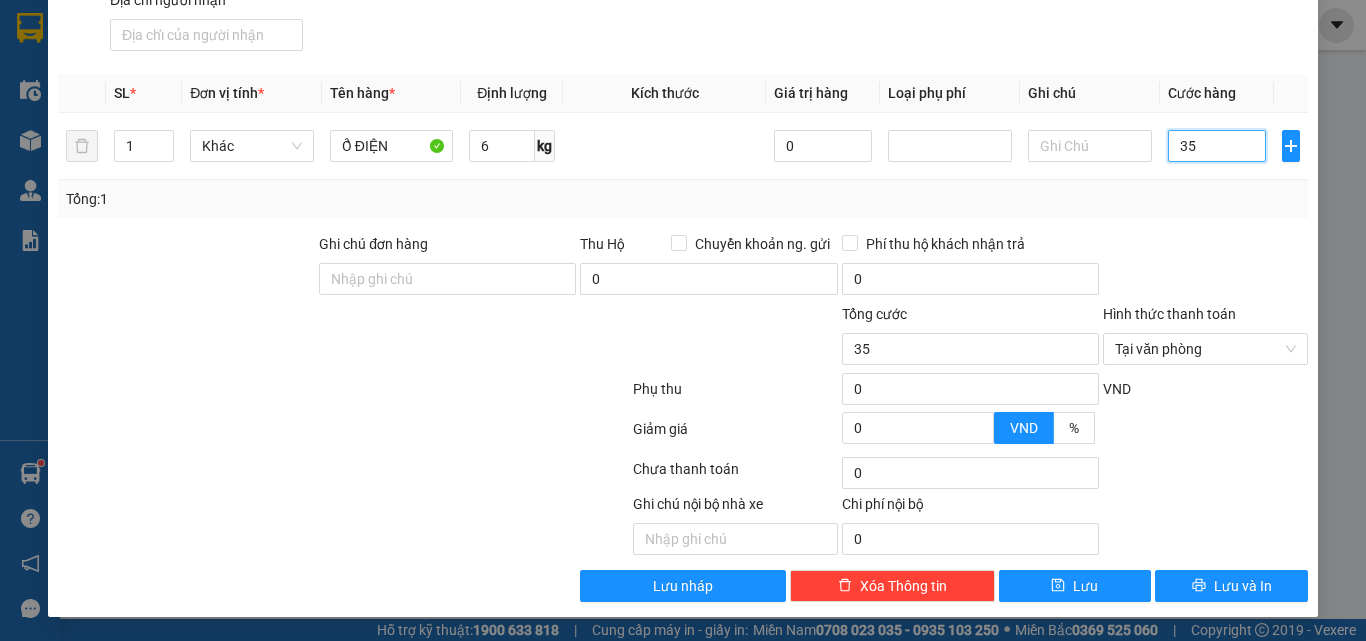 scroll, scrollTop: 315, scrollLeft: 0, axis: vertical 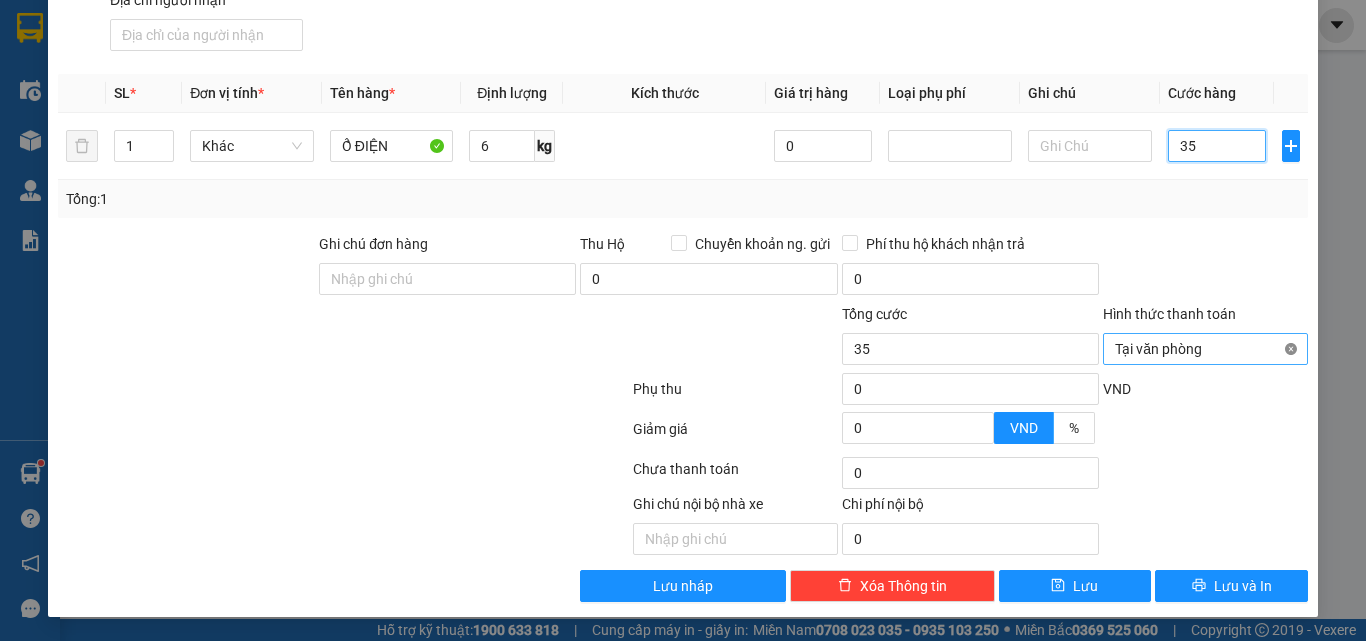 type on "35" 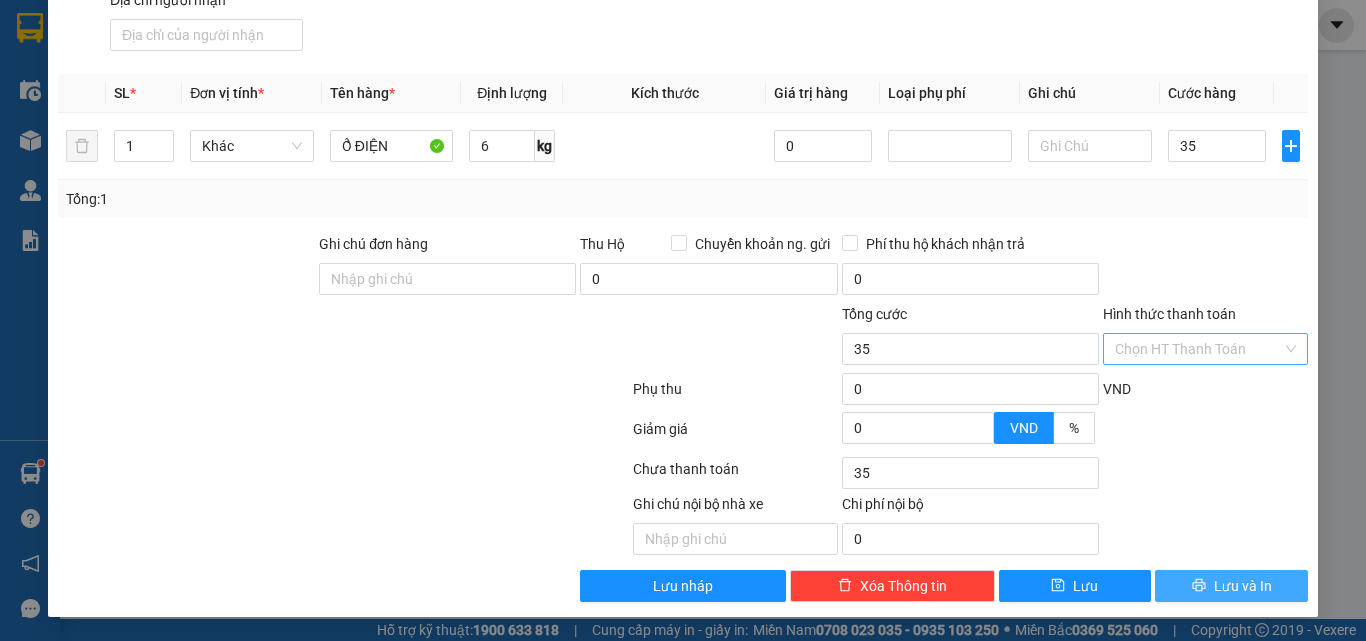 type on "35.000" 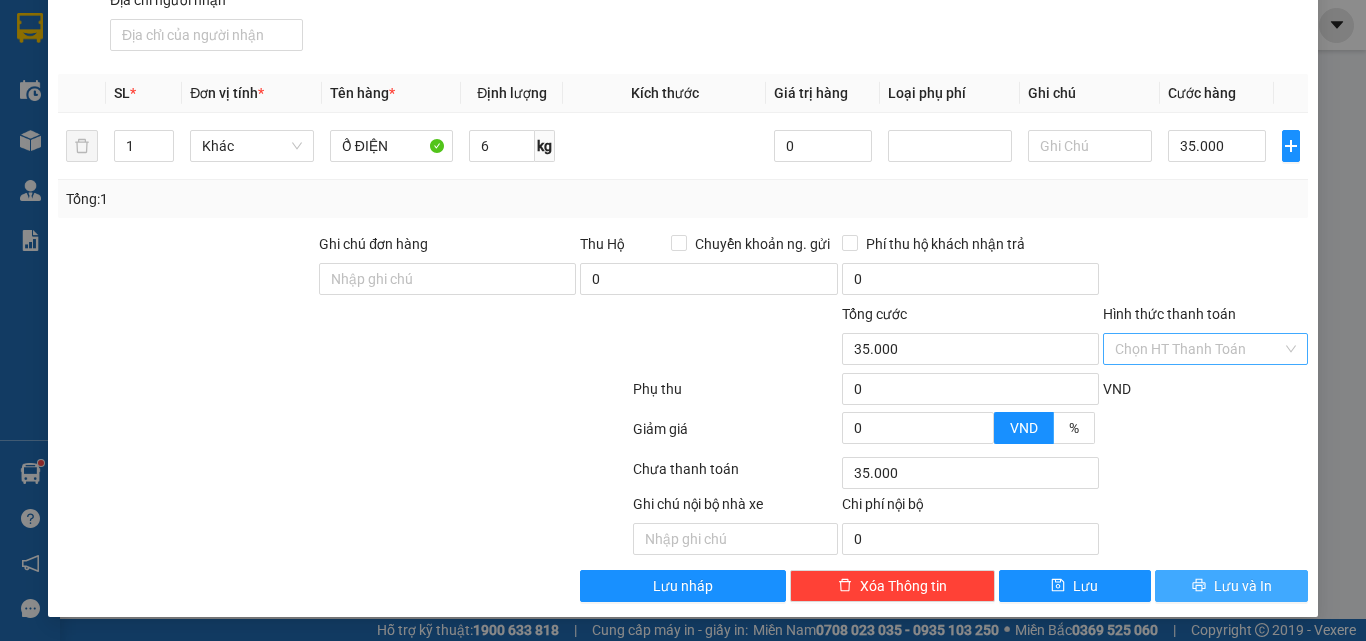 click on "Lưu và In" at bounding box center (1231, 586) 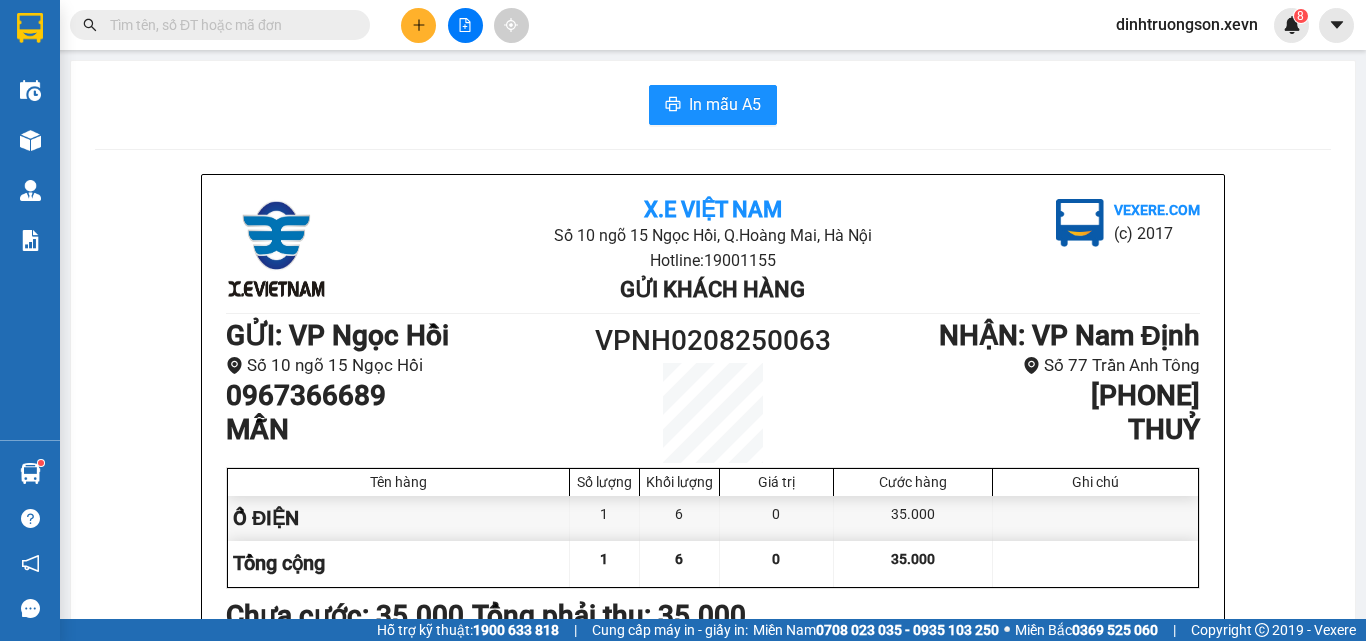 click at bounding box center (418, 25) 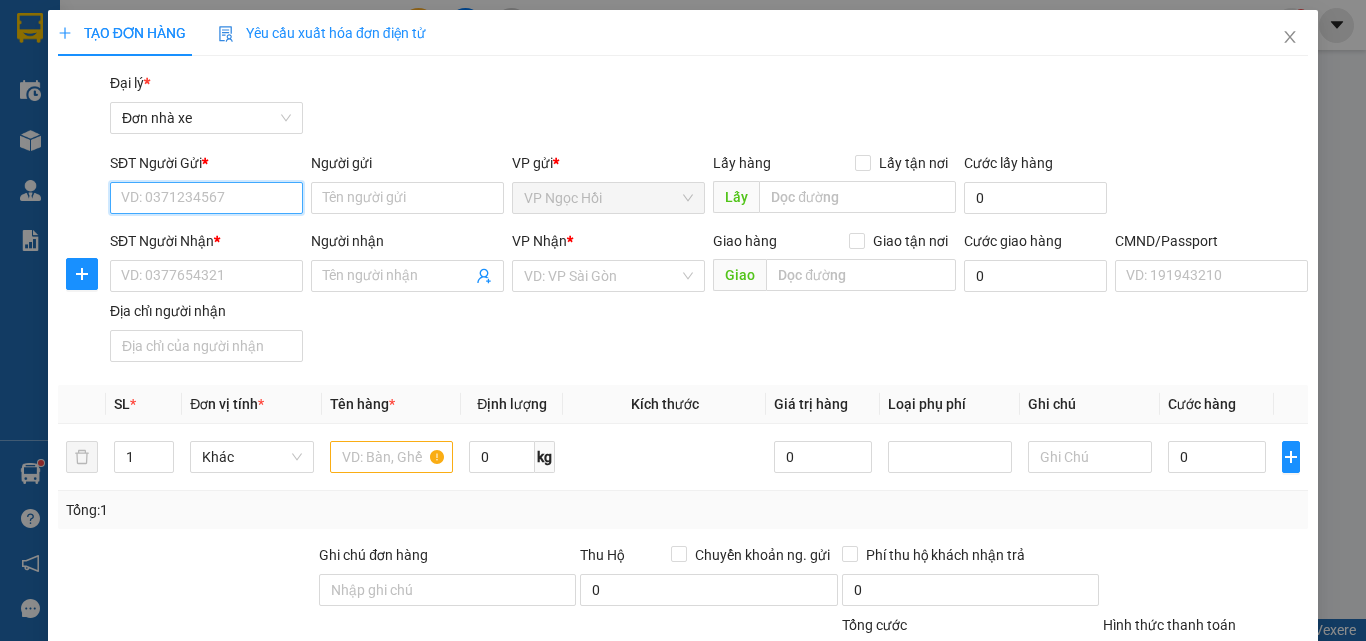 click on "SĐT Người Gửi  *" at bounding box center [206, 198] 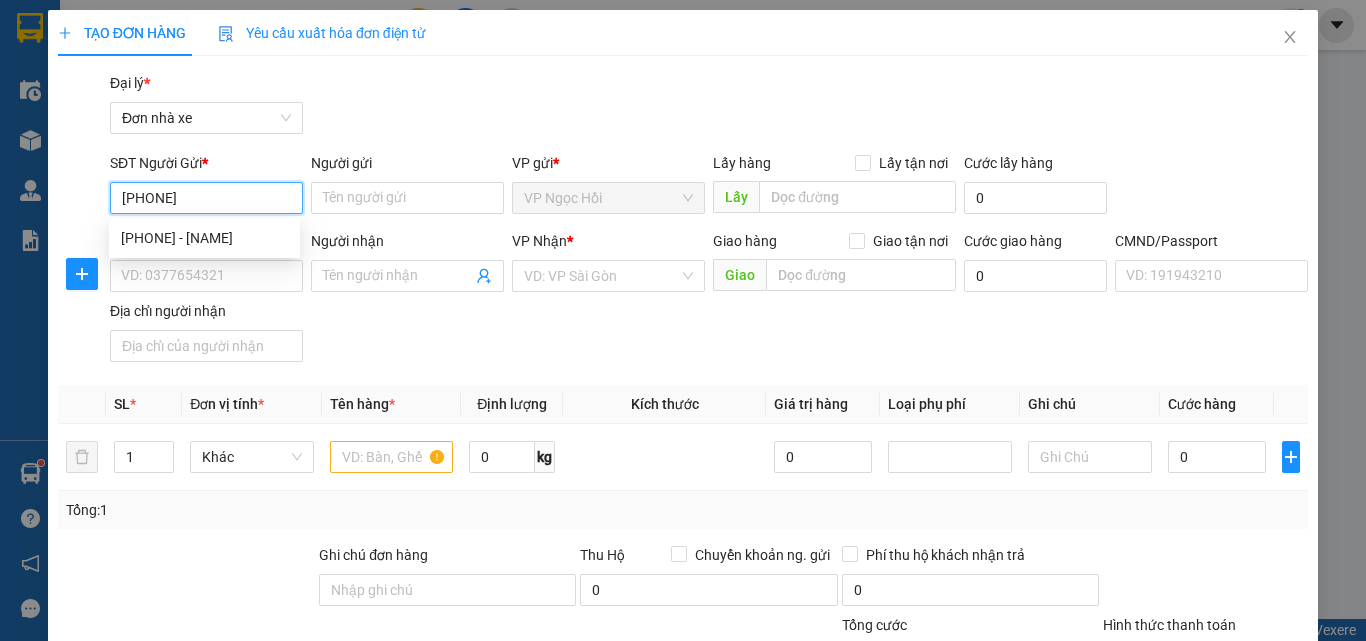 type on "0988541482" 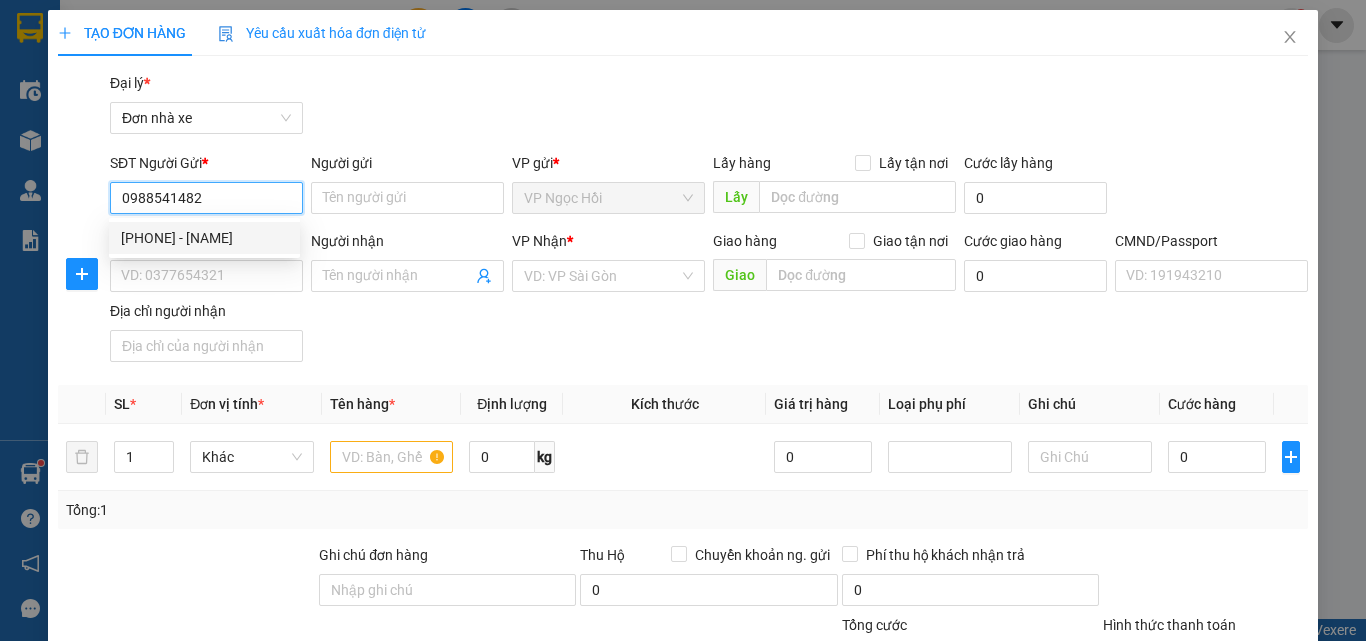 click on "[PHONE] - [NAME]" at bounding box center [204, 238] 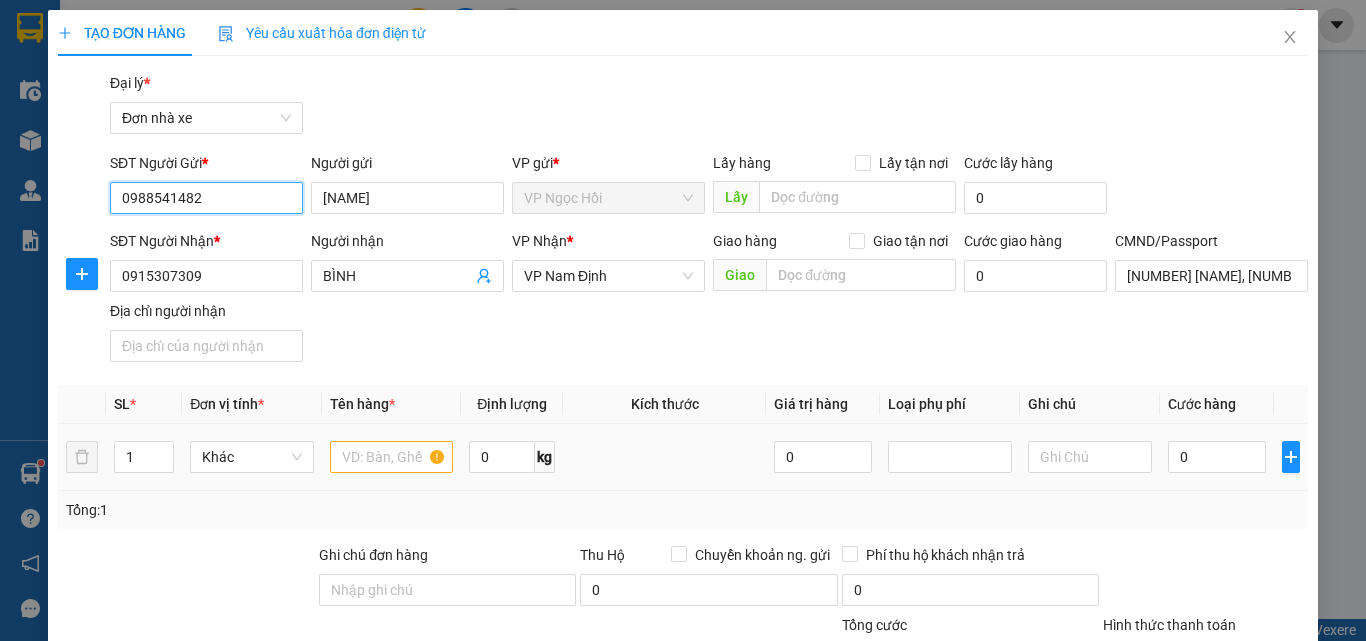 type on "0988541482" 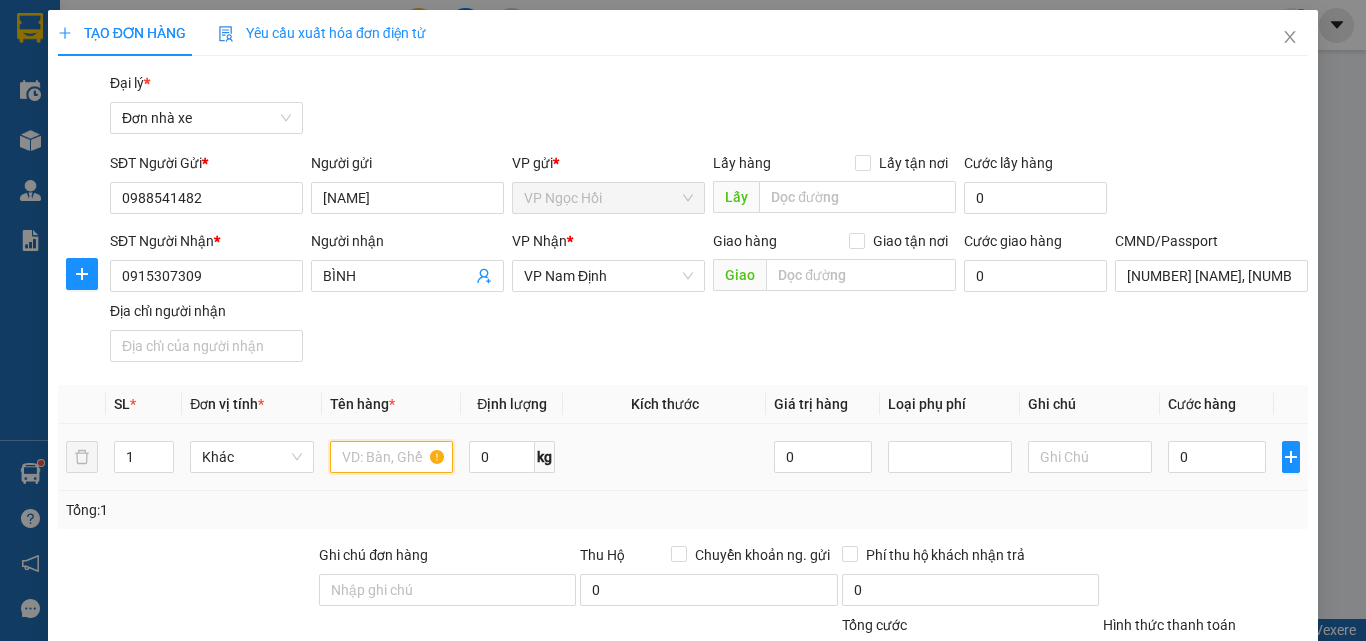 click at bounding box center [392, 457] 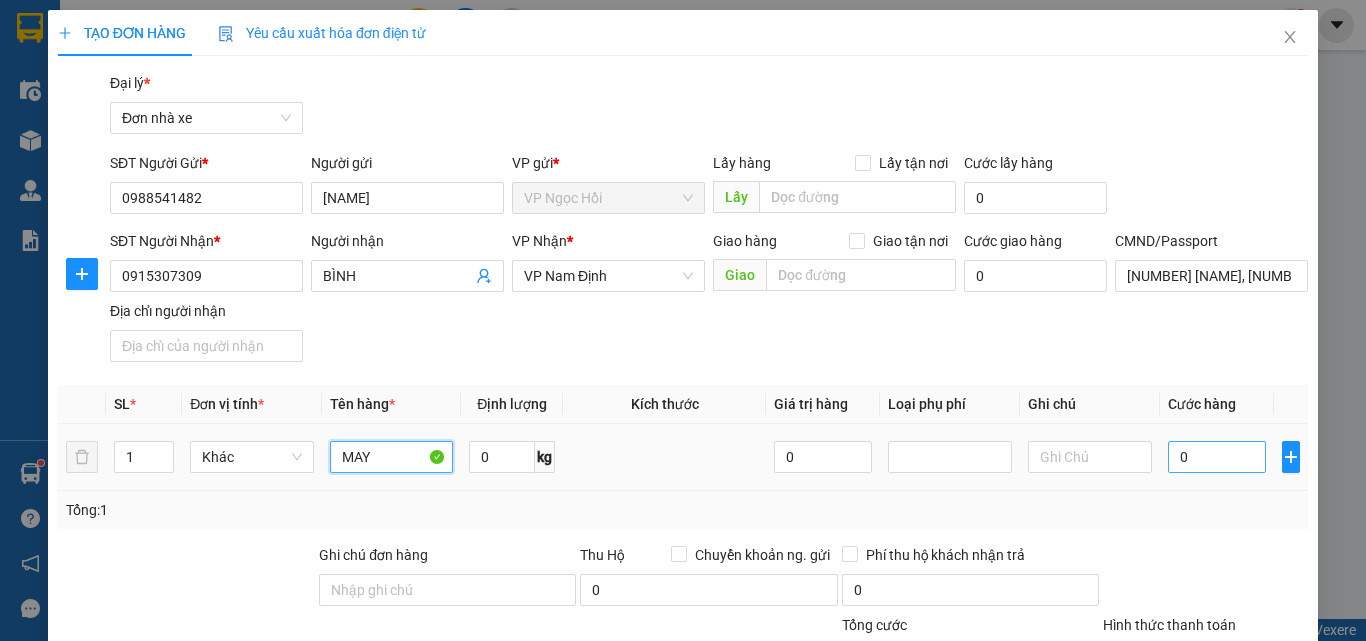type on "MAY" 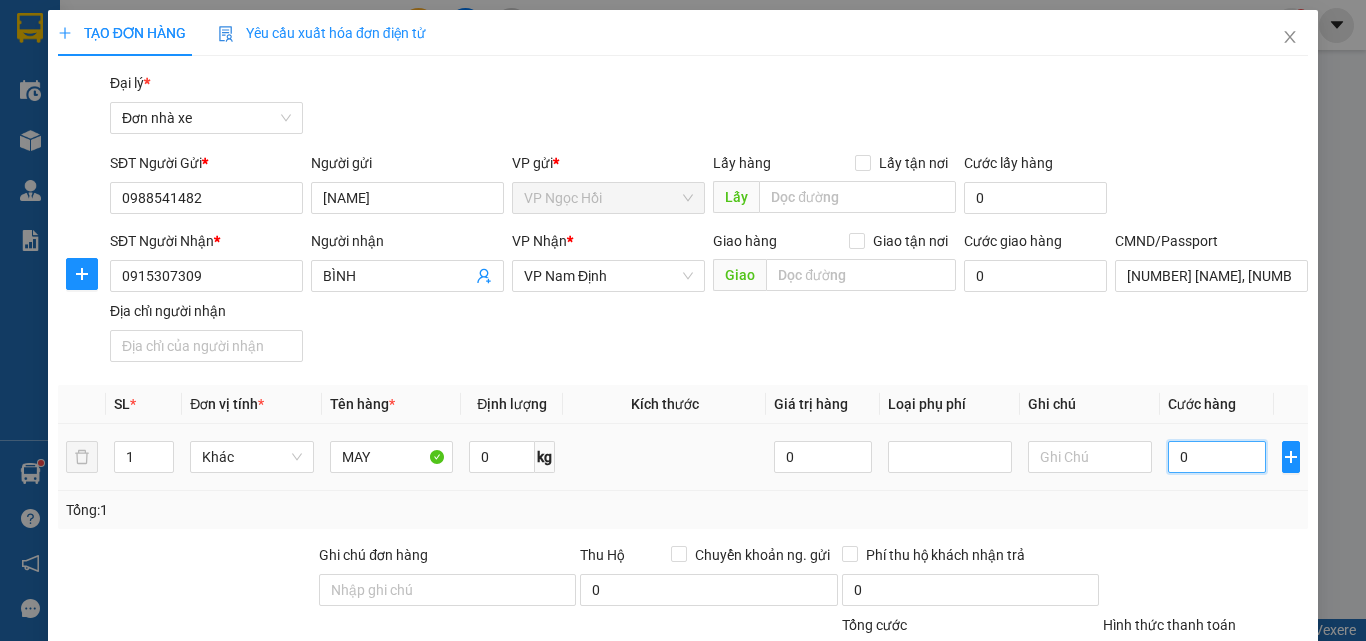click on "0" at bounding box center [1217, 457] 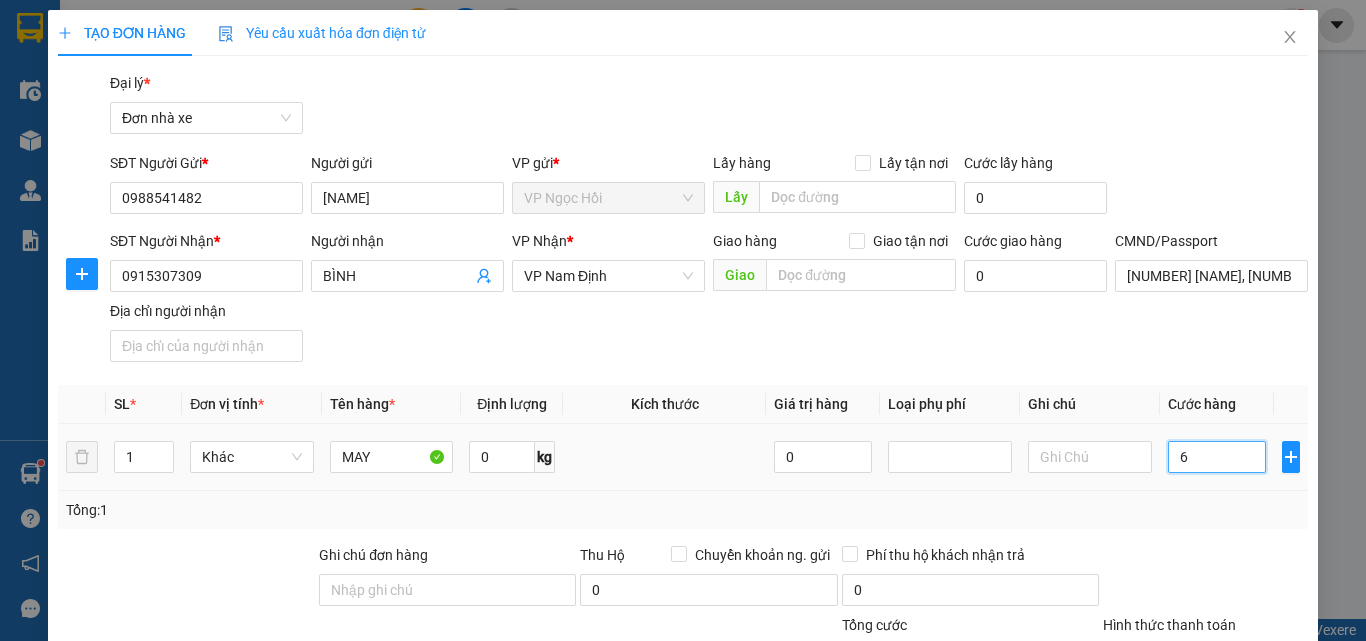 type on "6" 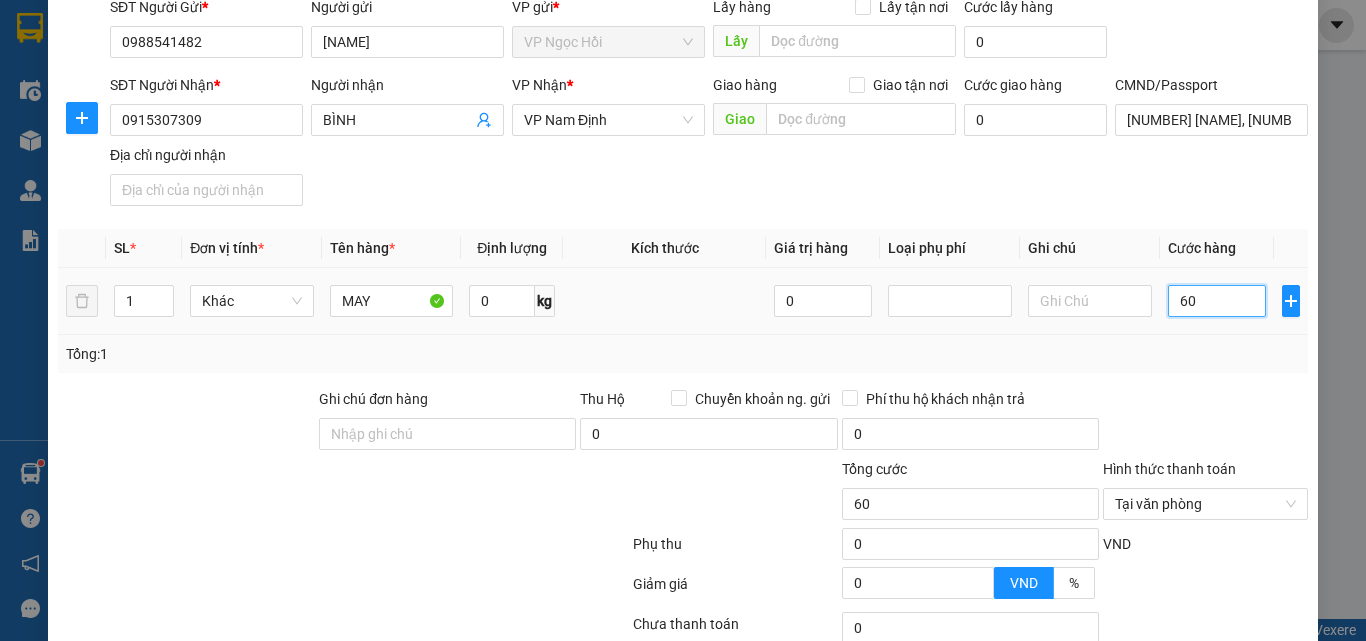 scroll, scrollTop: 300, scrollLeft: 0, axis: vertical 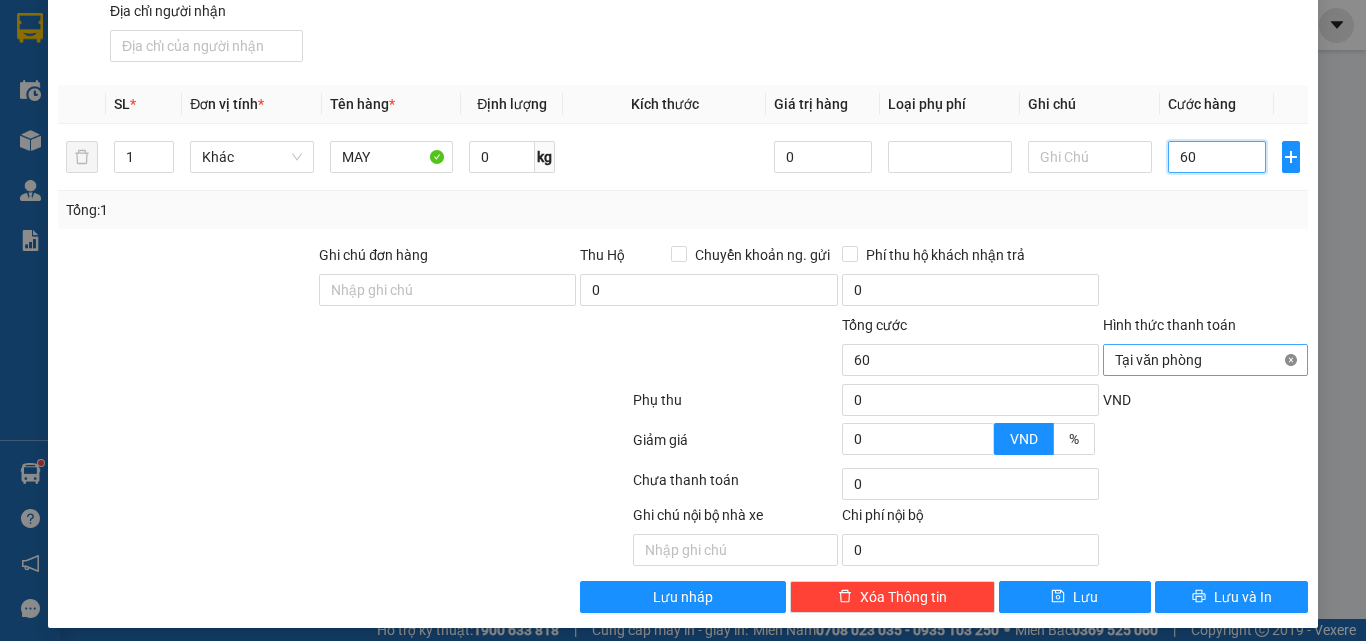 type on "60" 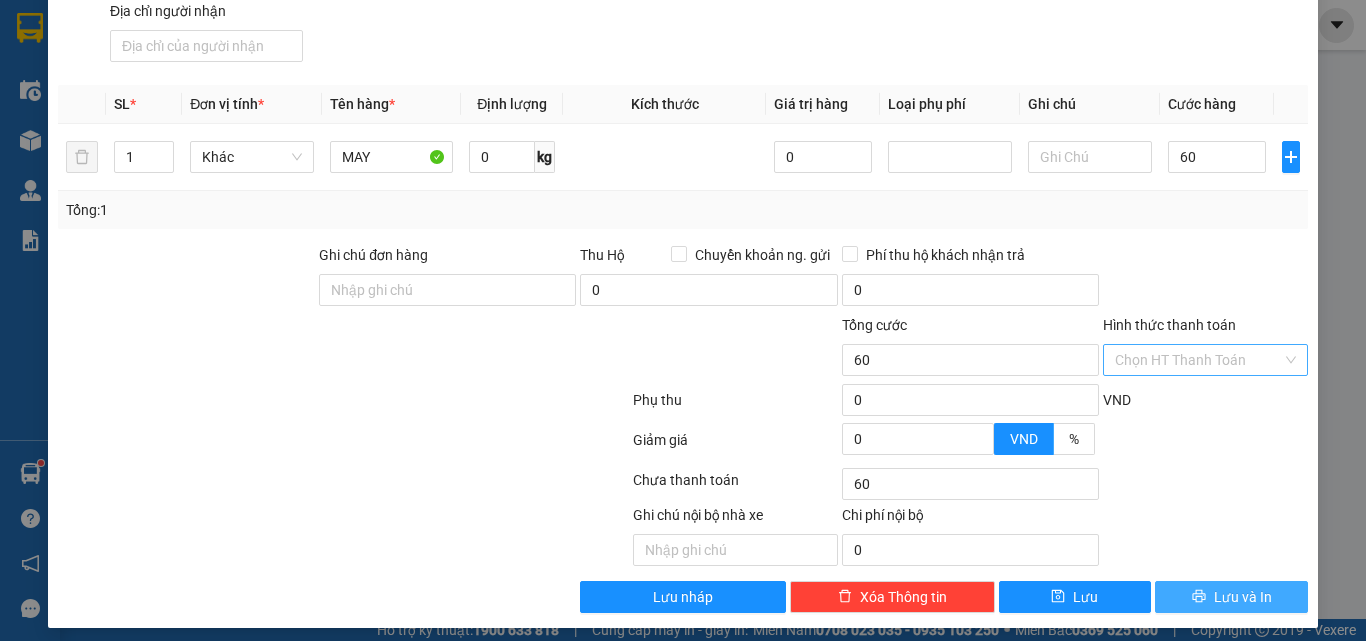 type on "60.000" 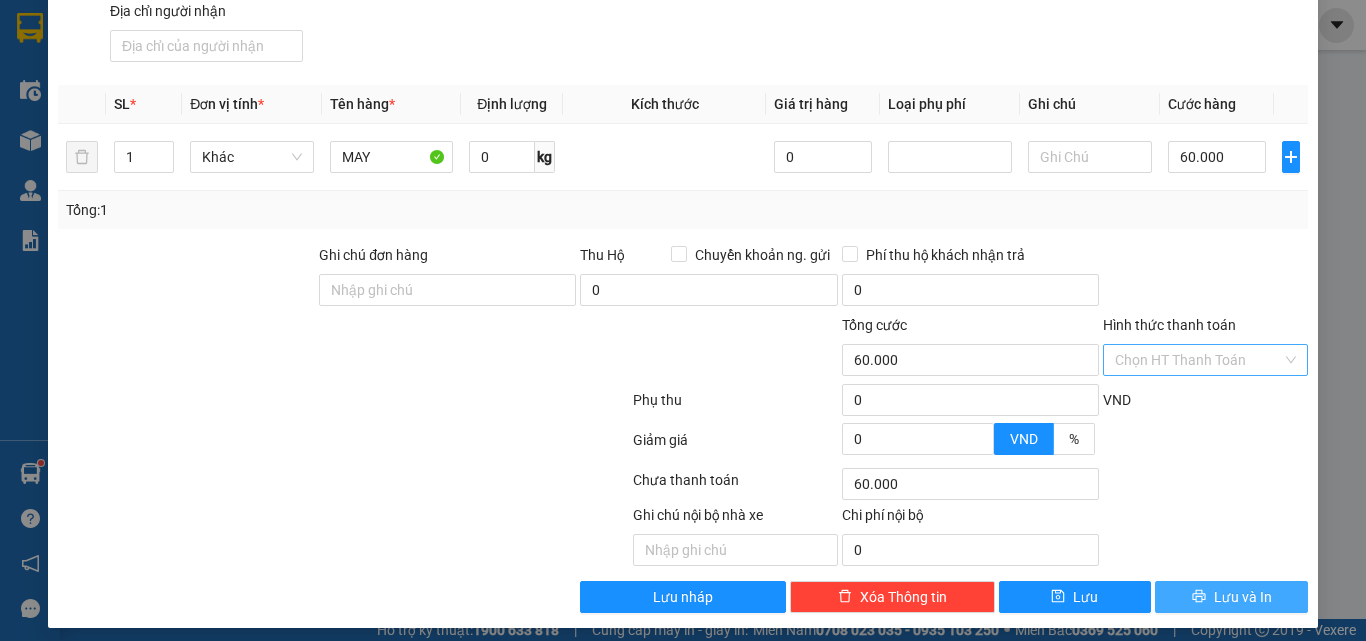 click on "Lưu và In" at bounding box center (1243, 597) 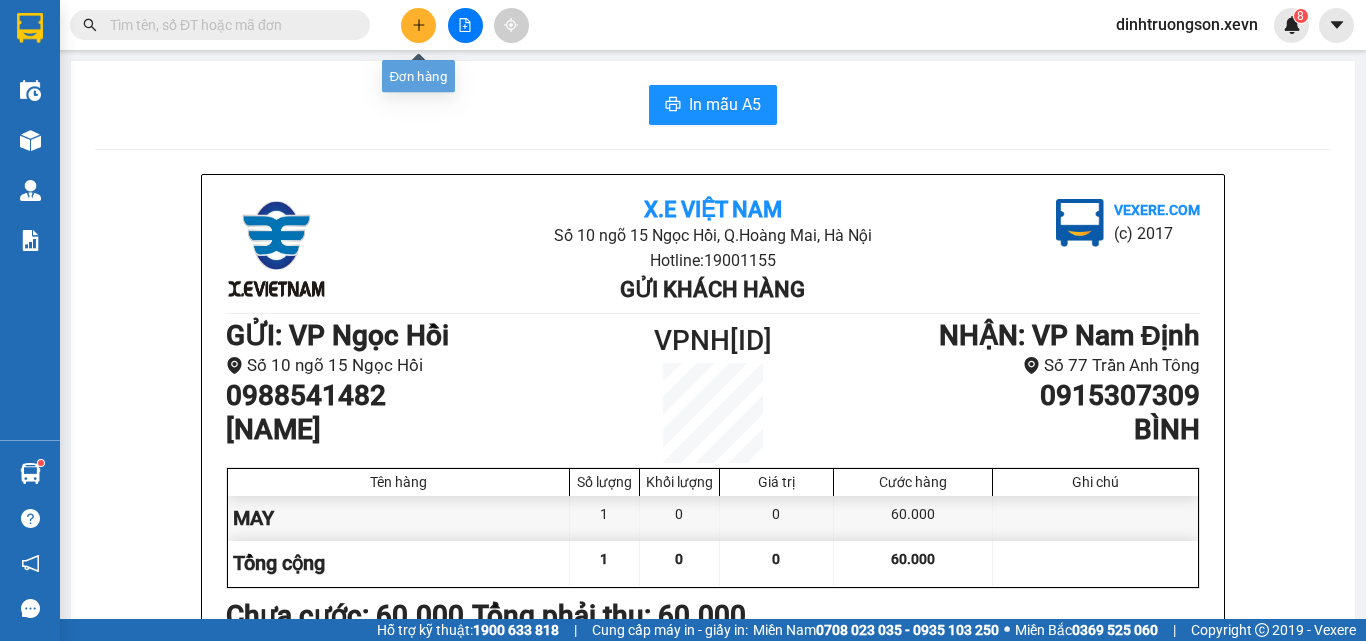 click 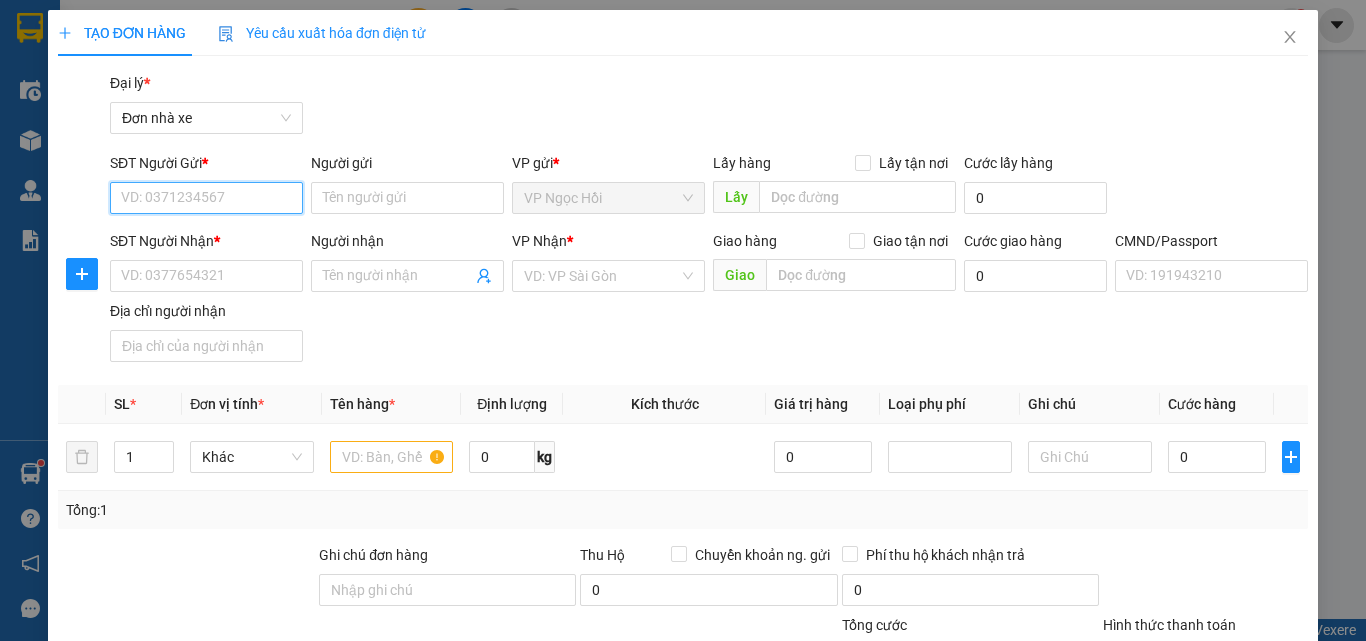 type on "4" 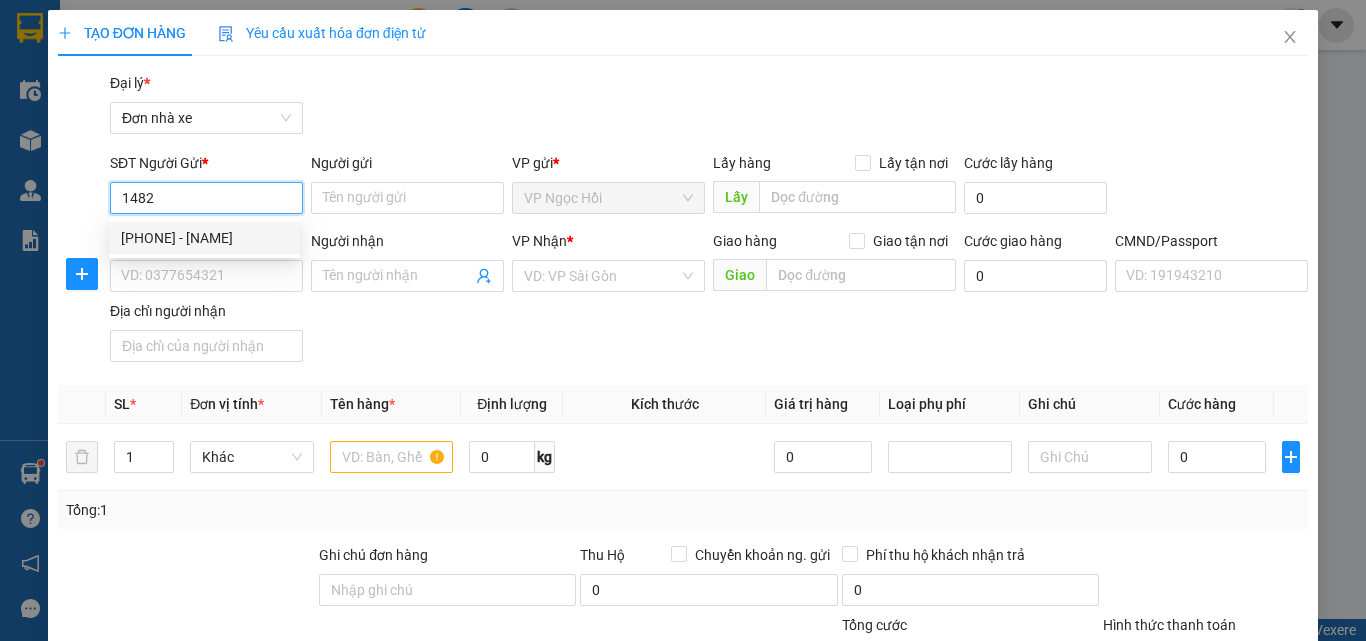 click on "[PHONE] - [NAME]" at bounding box center [204, 238] 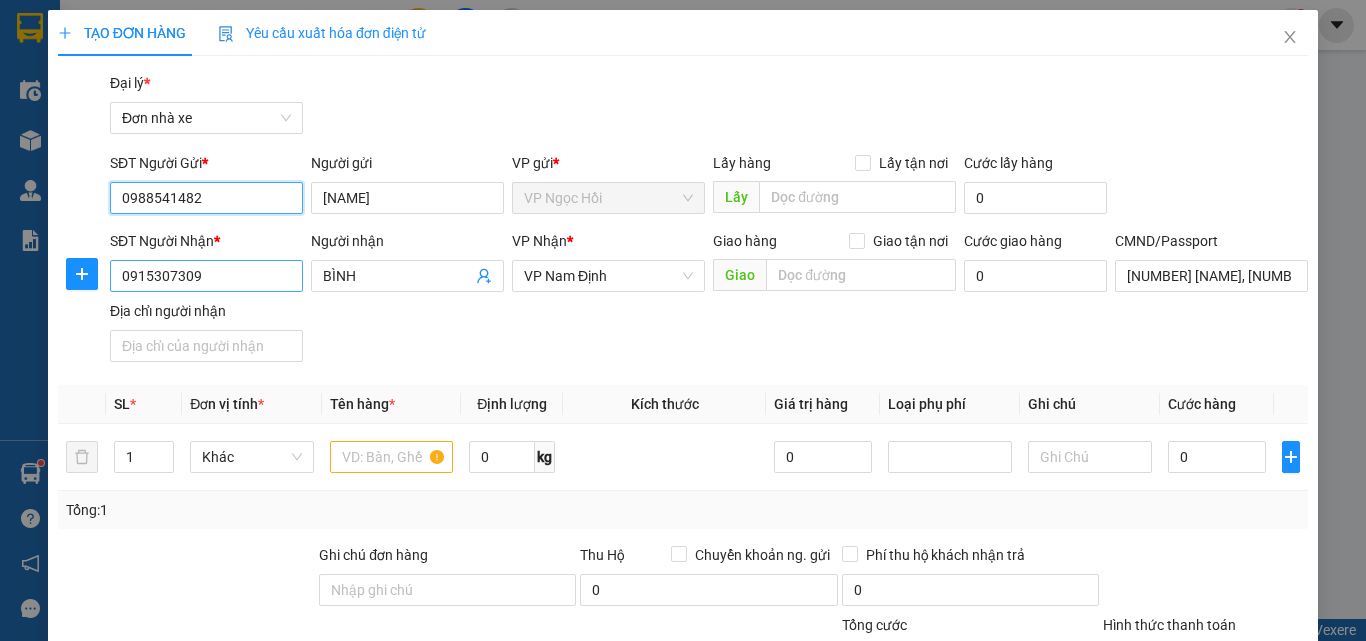 type on "0988541482" 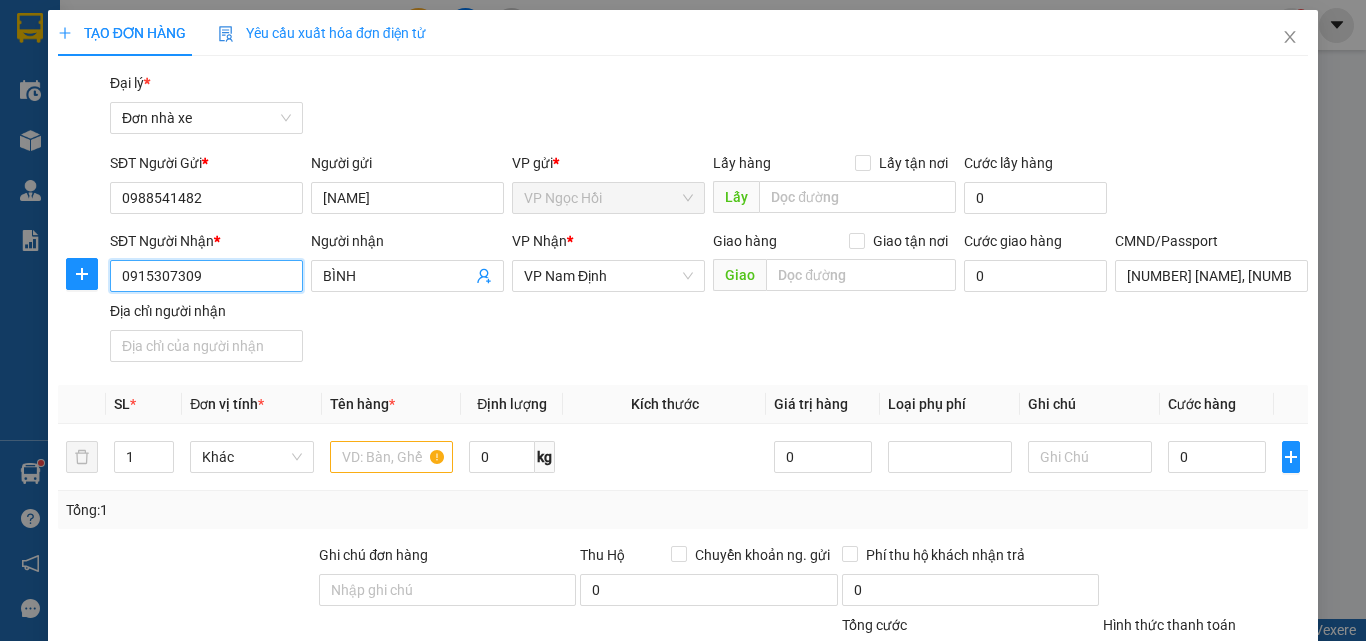 click on "0915307309" at bounding box center [206, 276] 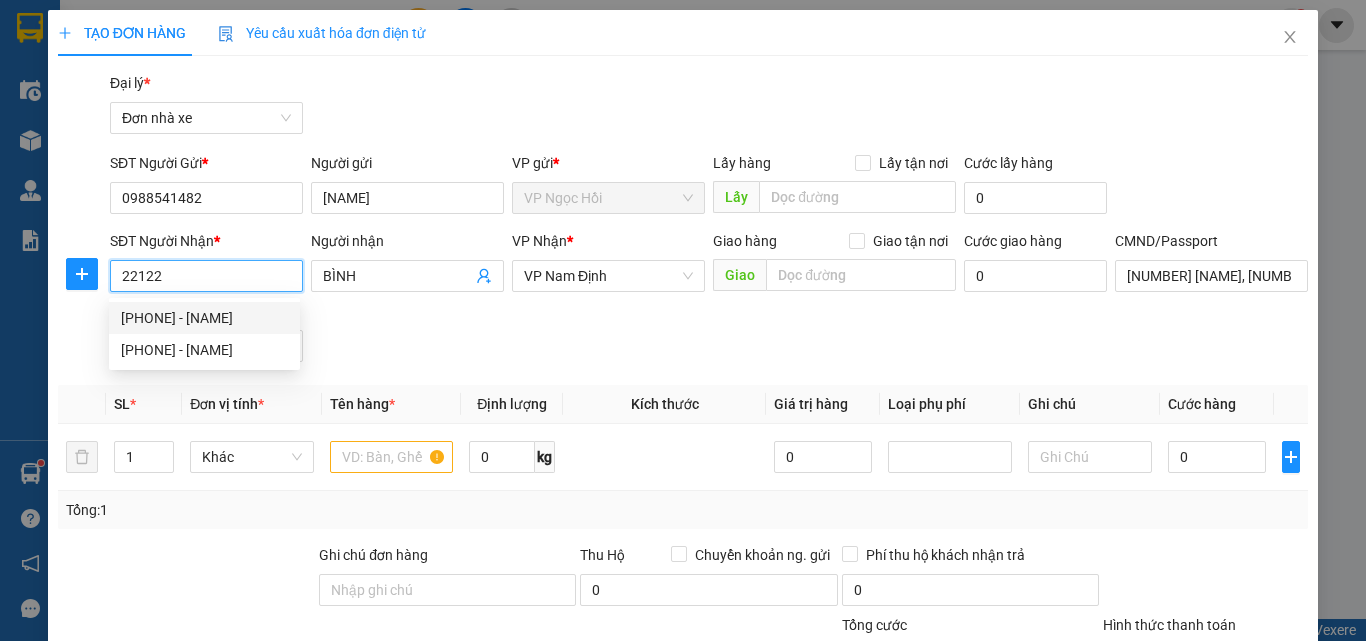 click on "[PHONE] - [NAME]" at bounding box center [204, 318] 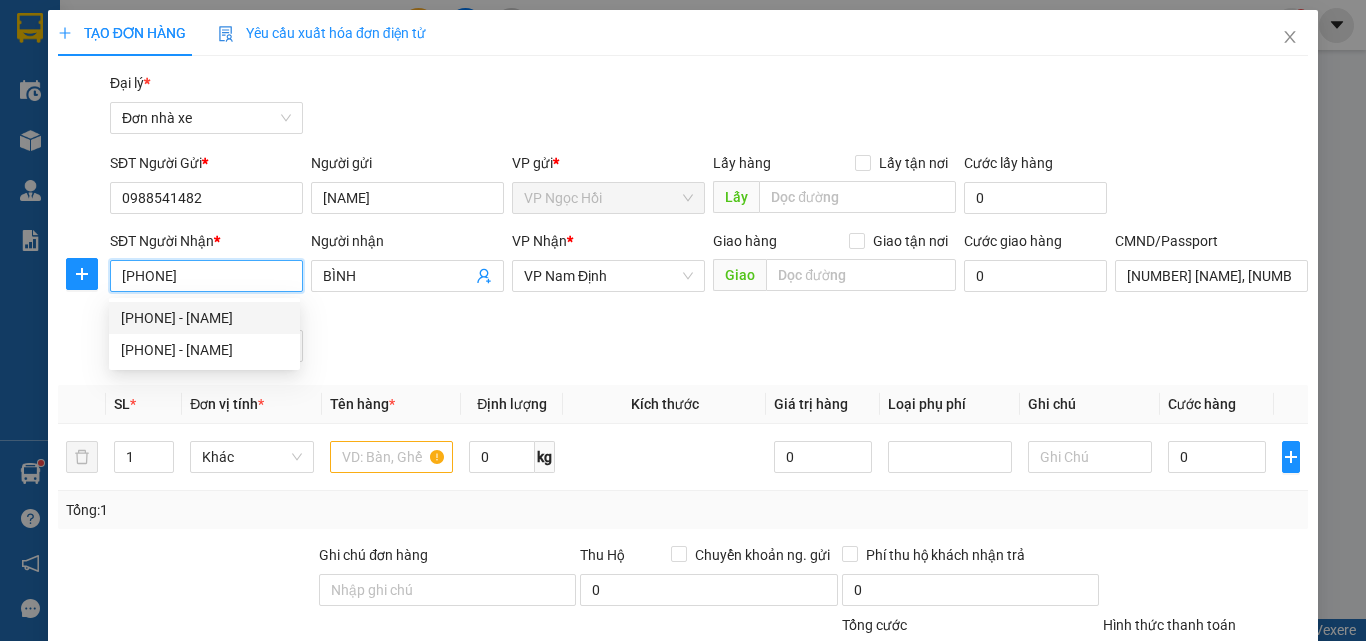 type on "doanh" 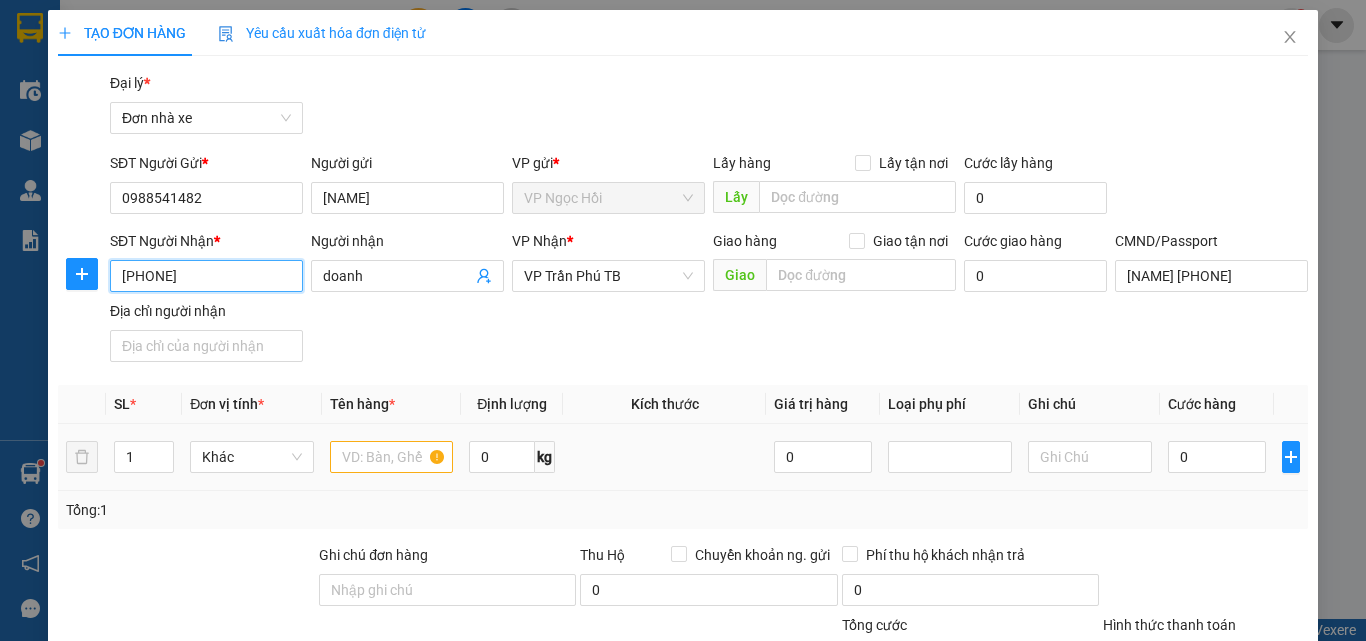 type on "[PHONE]" 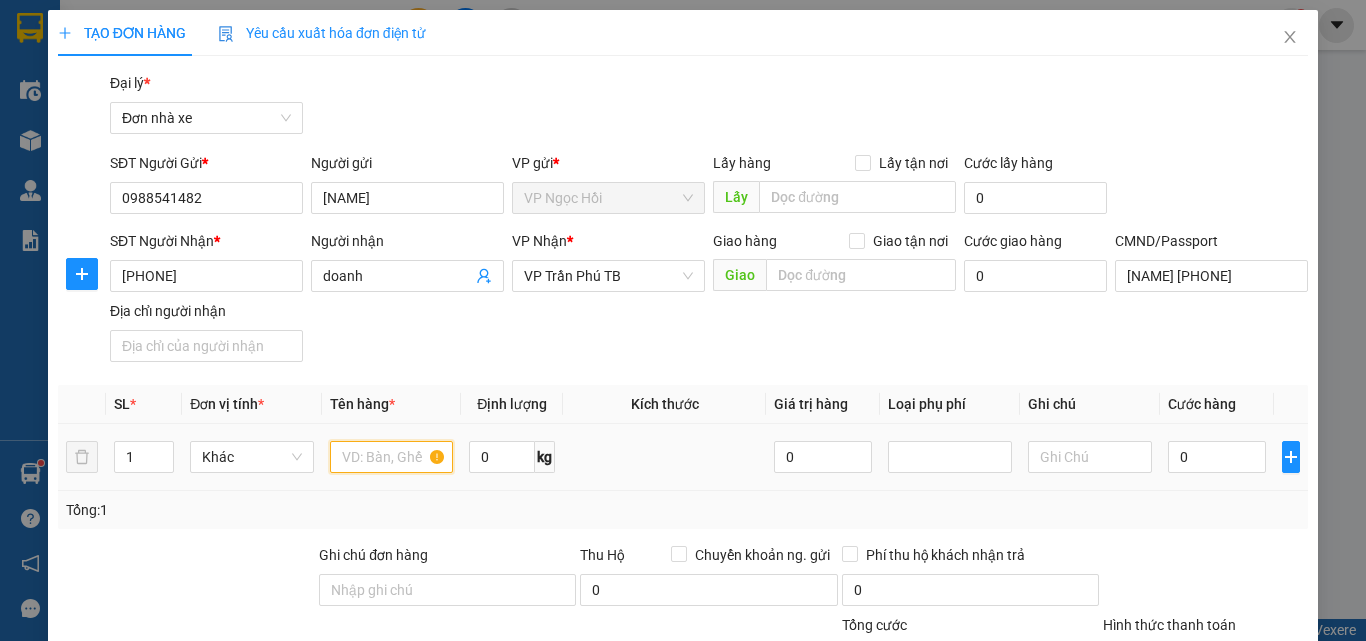 click at bounding box center [392, 457] 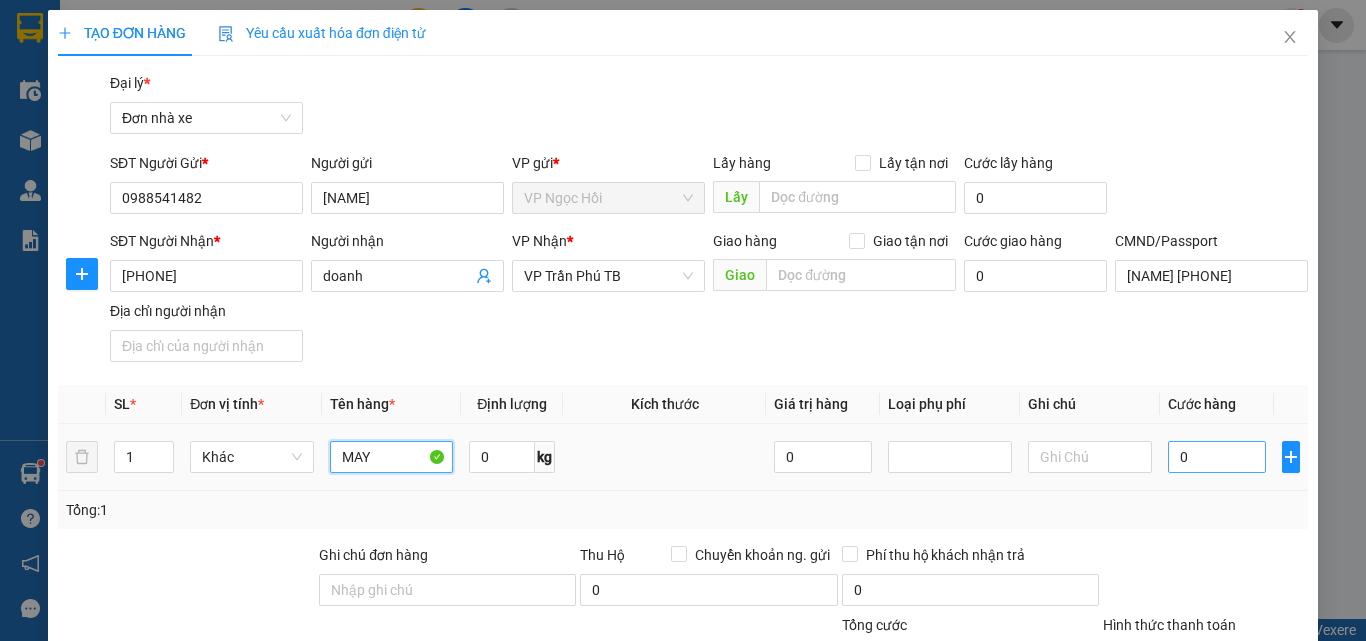 type on "MAY" 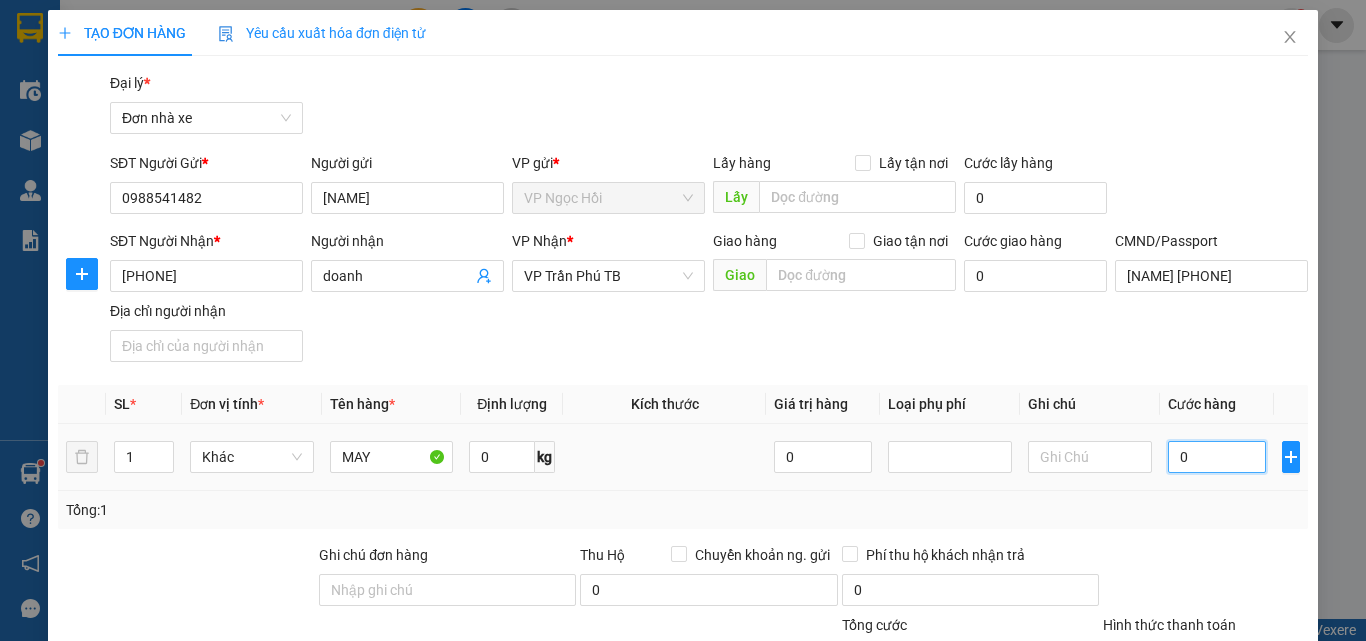 click on "0" at bounding box center [1217, 457] 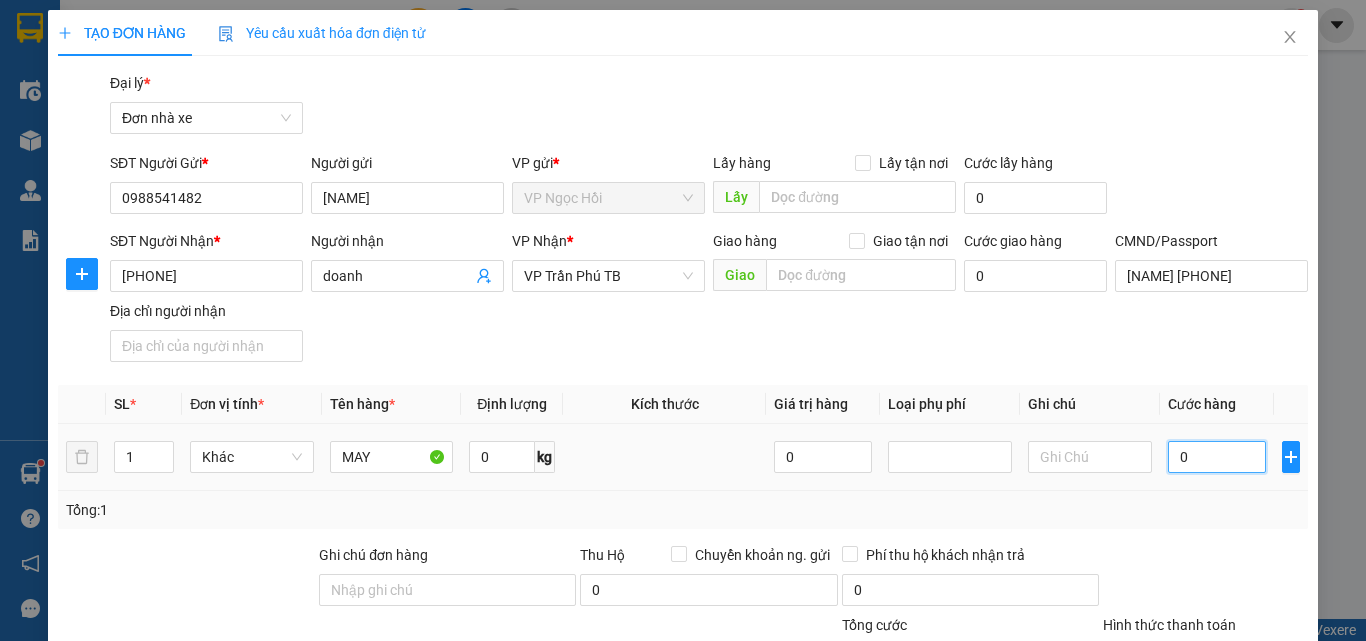 type on "2" 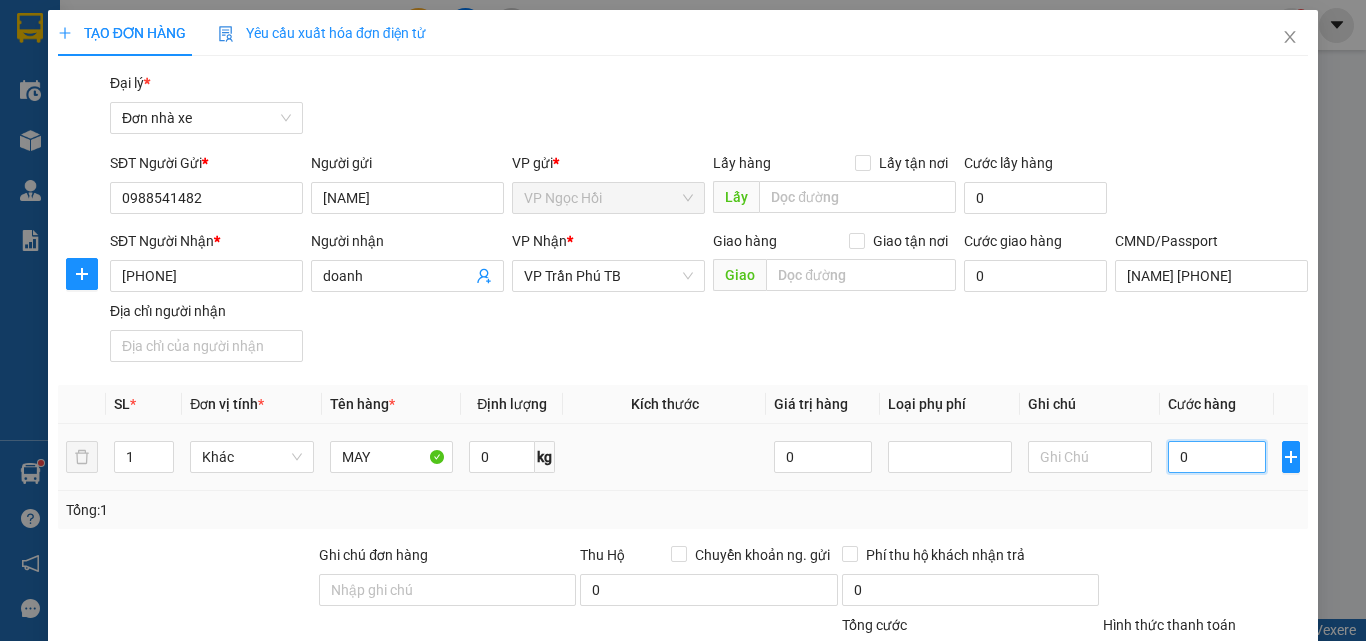 type on "2" 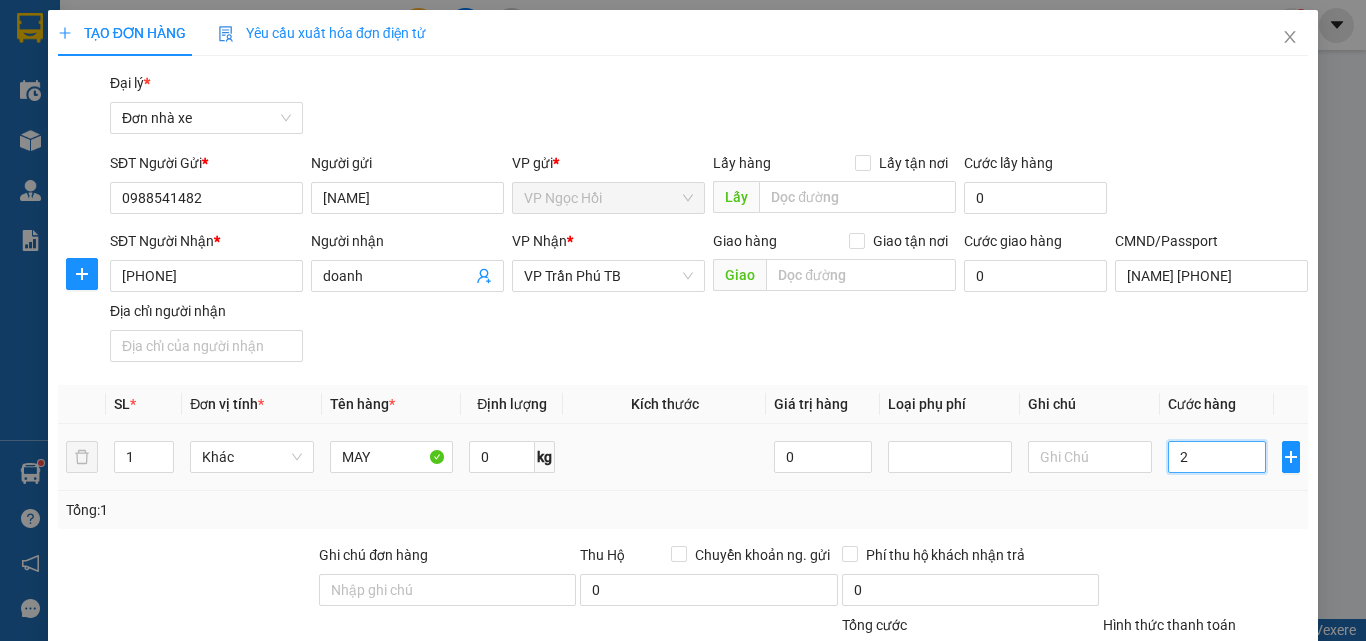 type on "25" 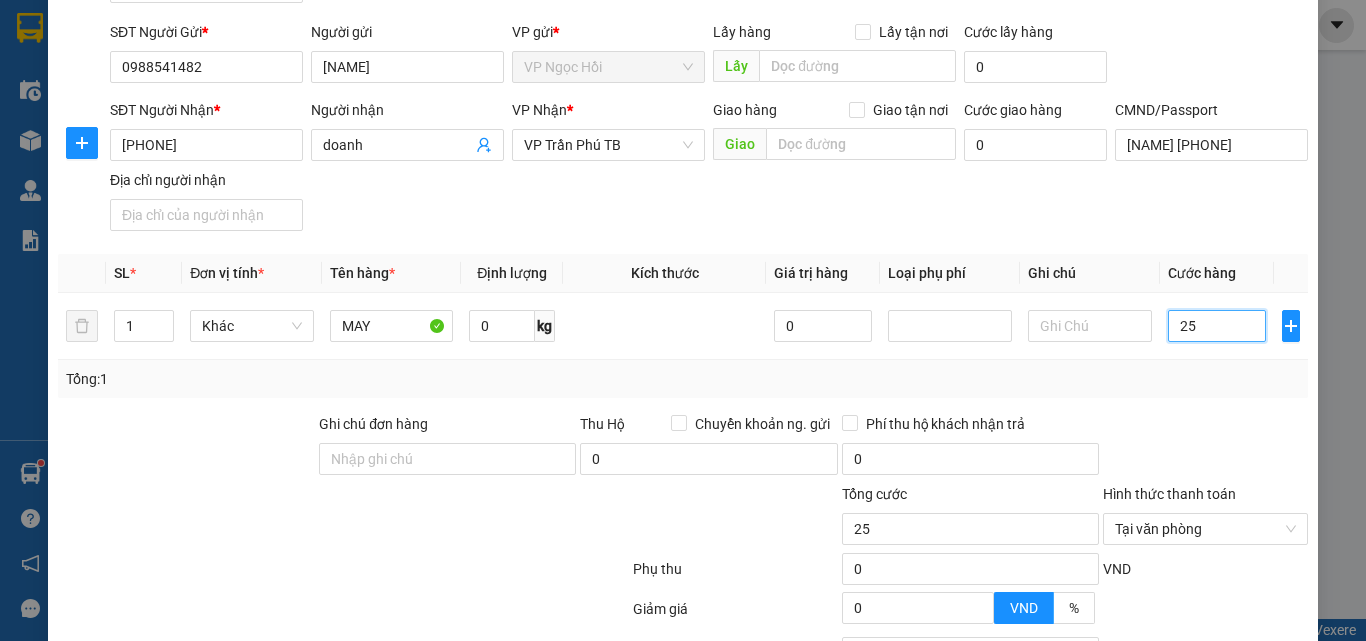 scroll, scrollTop: 315, scrollLeft: 0, axis: vertical 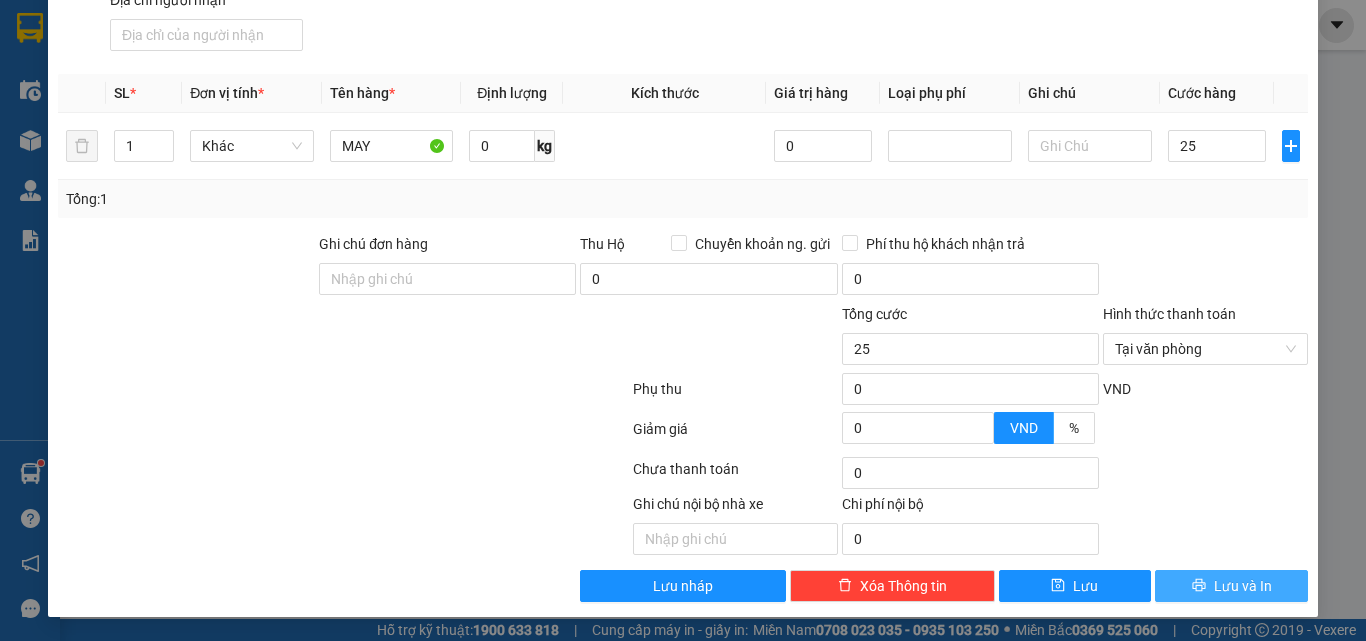 click on "Lưu và In" at bounding box center (1243, 586) 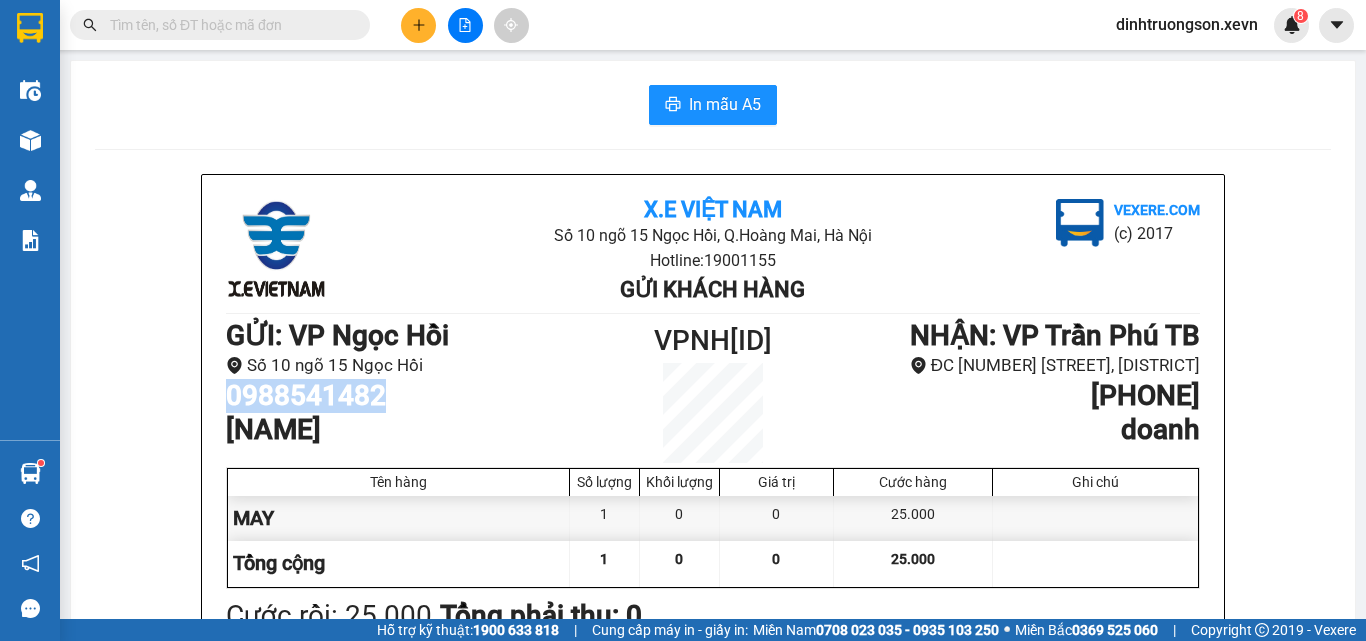 drag, startPoint x: 383, startPoint y: 402, endPoint x: 228, endPoint y: 399, distance: 155.02902 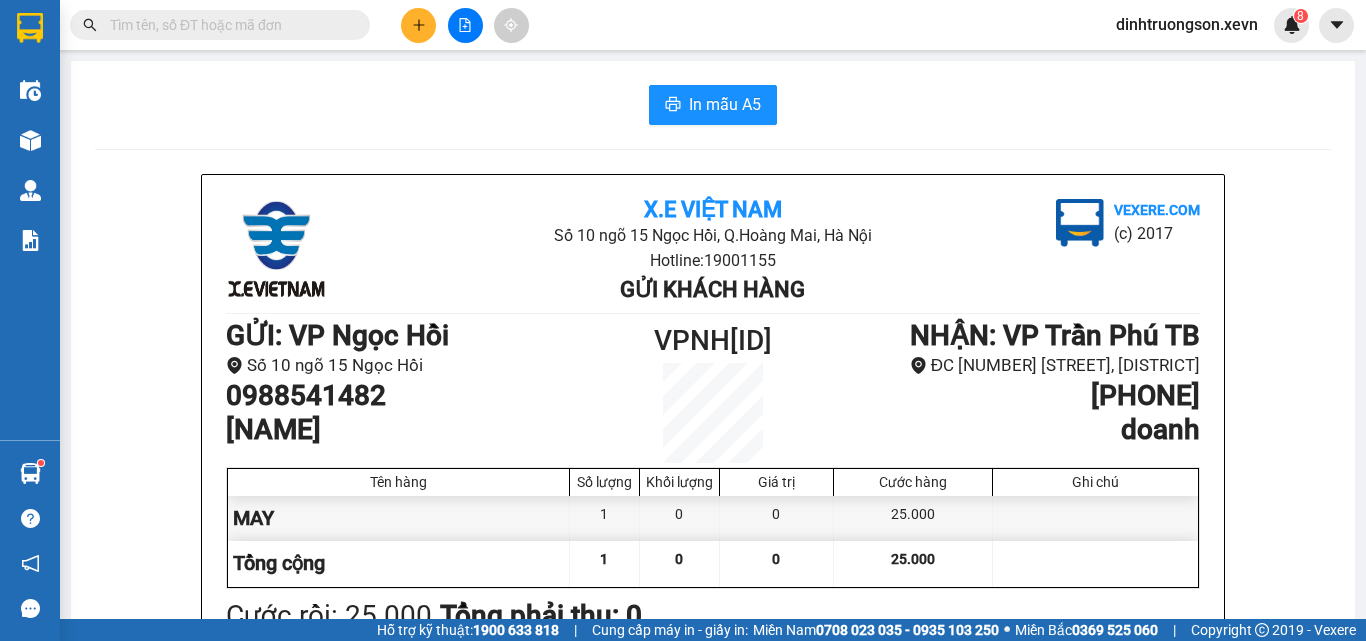 click on "Kết quả tìm kiếm ( 0 )  Bộ lọc  No Data [EMAIL] 8" at bounding box center [683, 25] 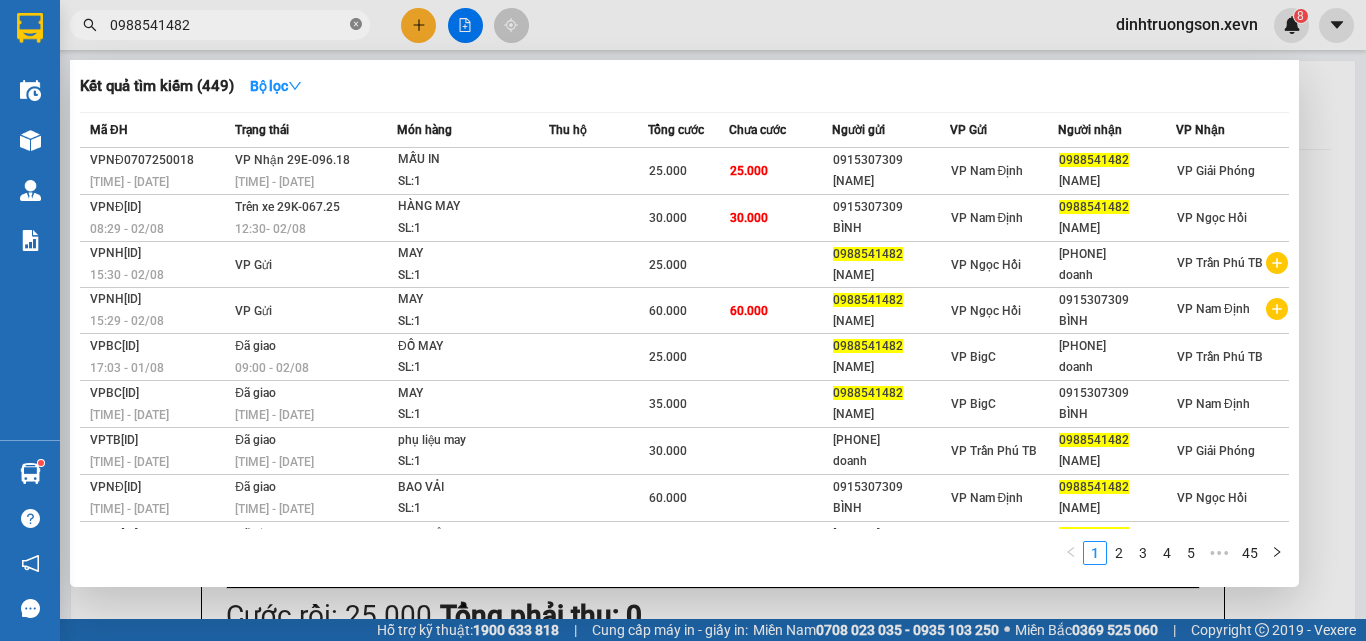 click 